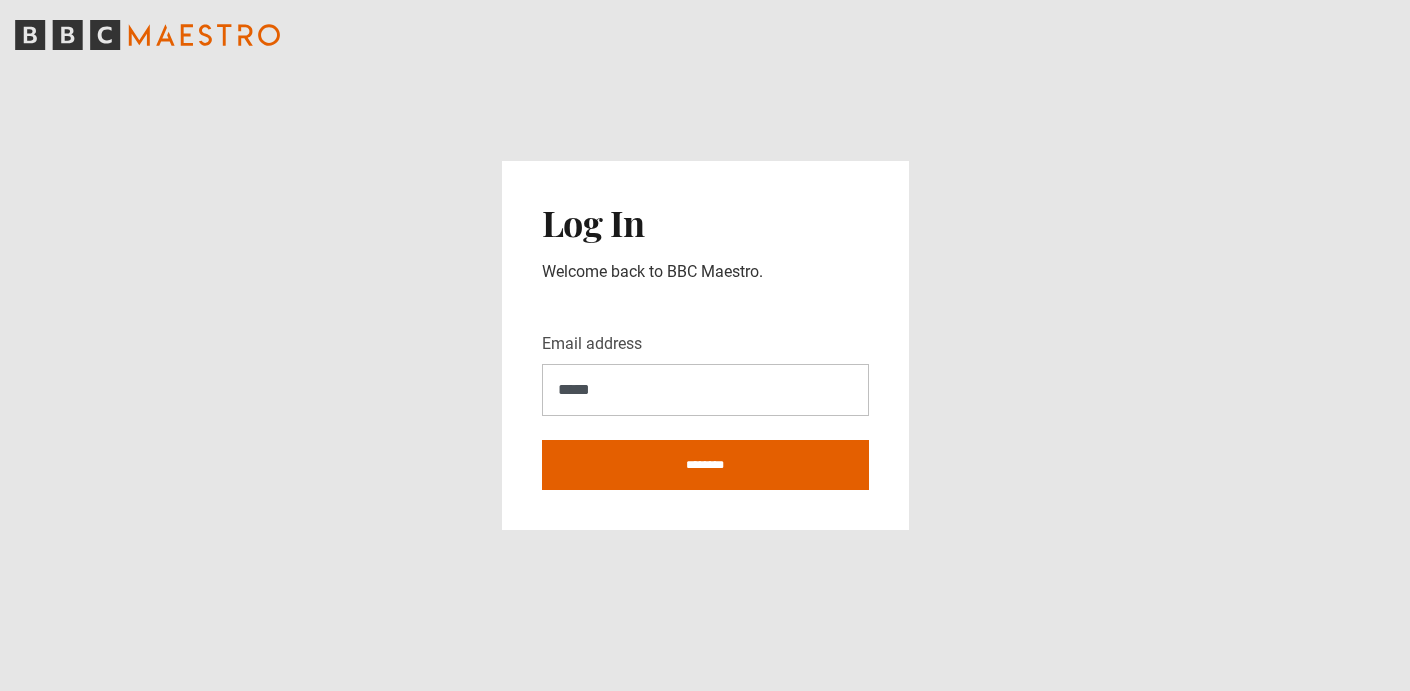 scroll, scrollTop: 0, scrollLeft: 0, axis: both 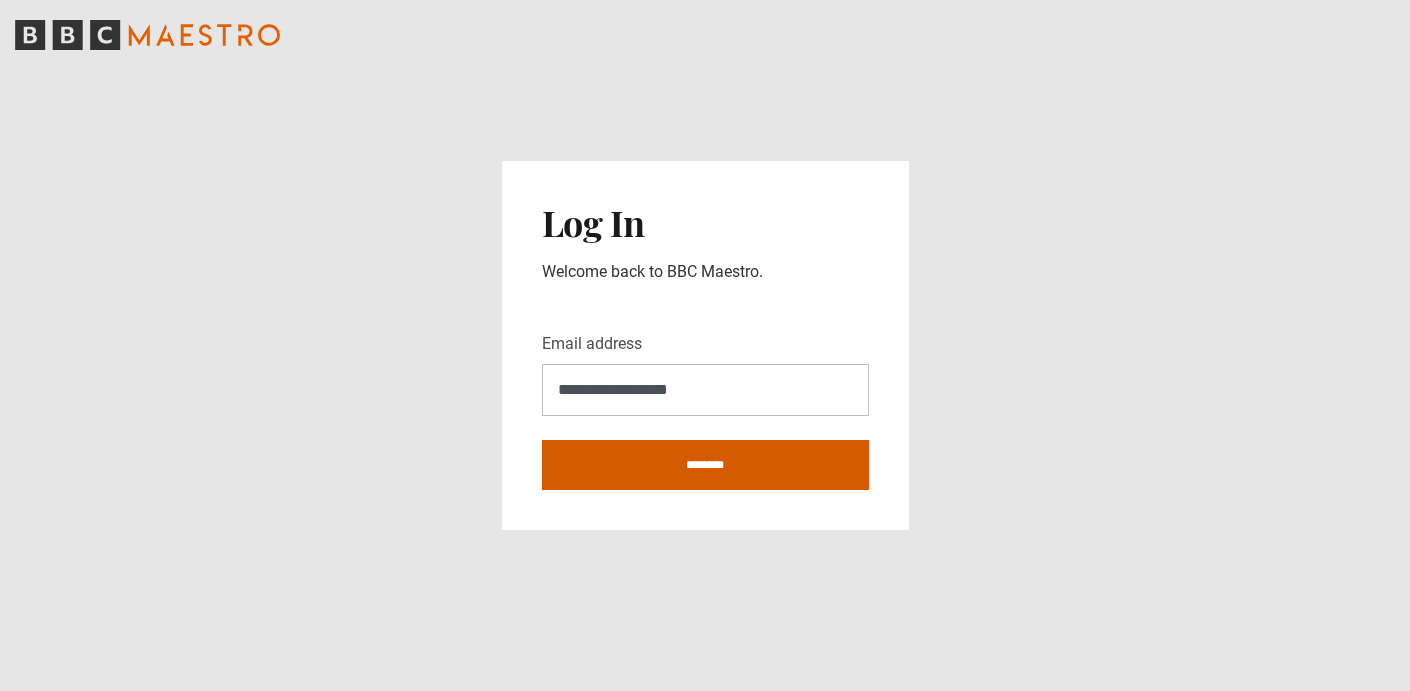 type on "**********" 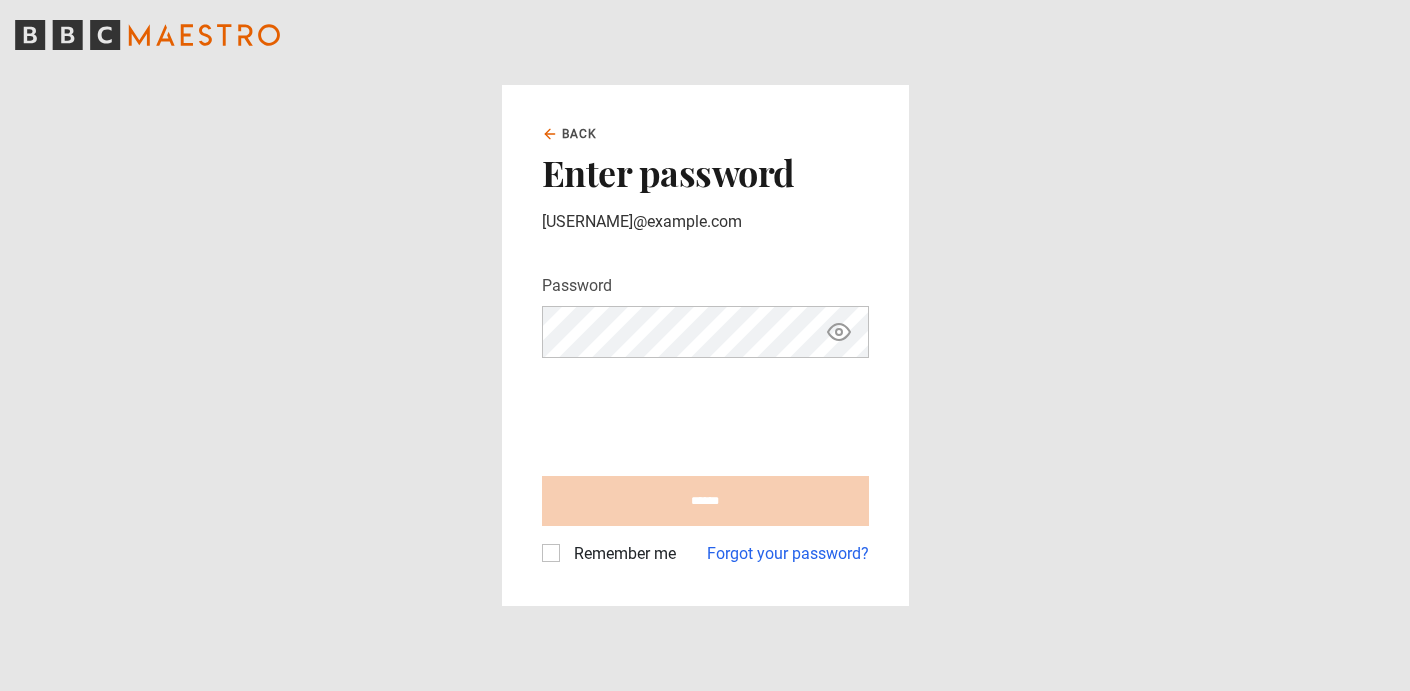 scroll, scrollTop: 0, scrollLeft: 0, axis: both 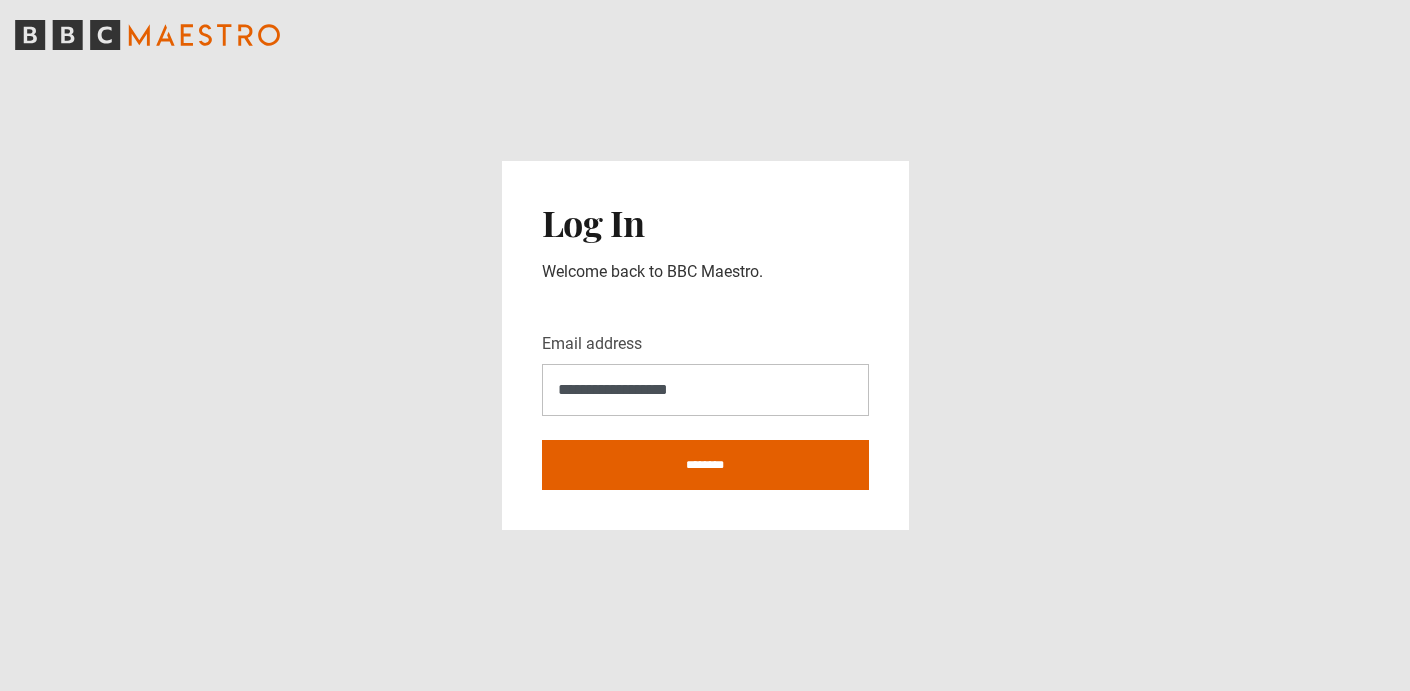 click on "**********" at bounding box center (705, 390) 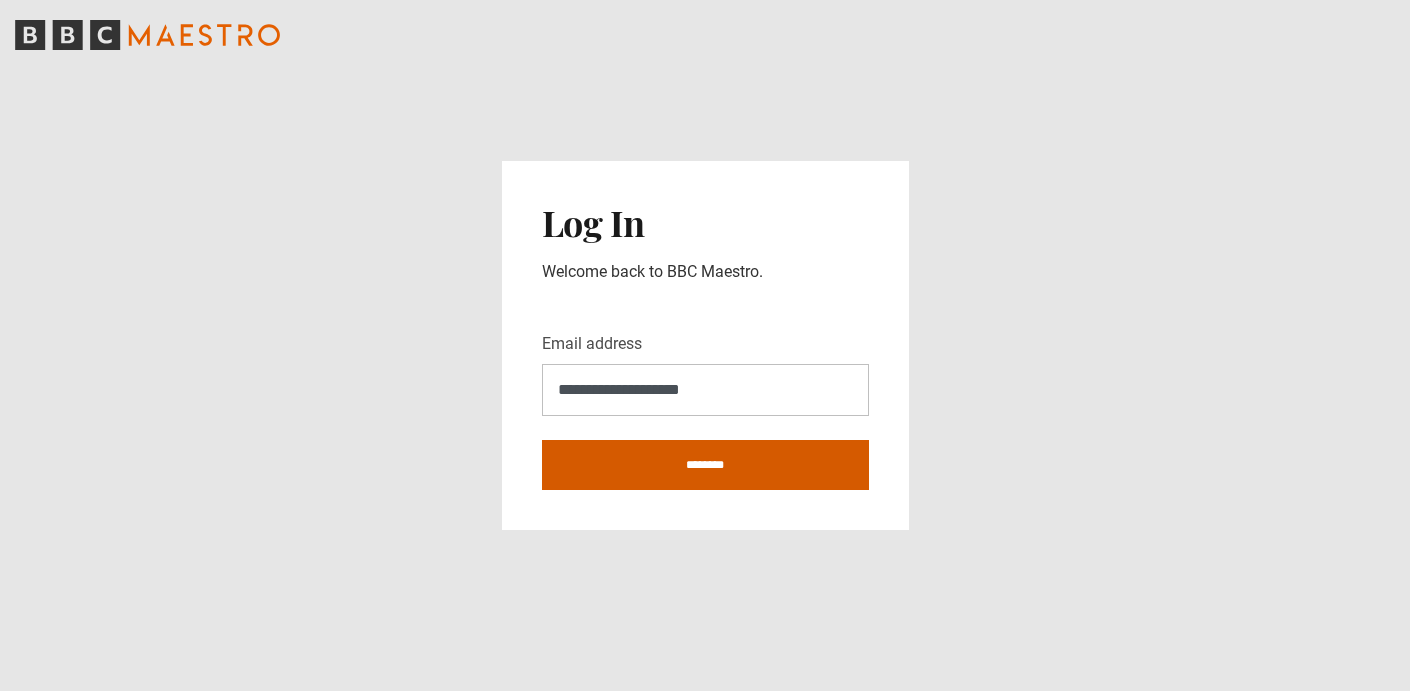 type on "**********" 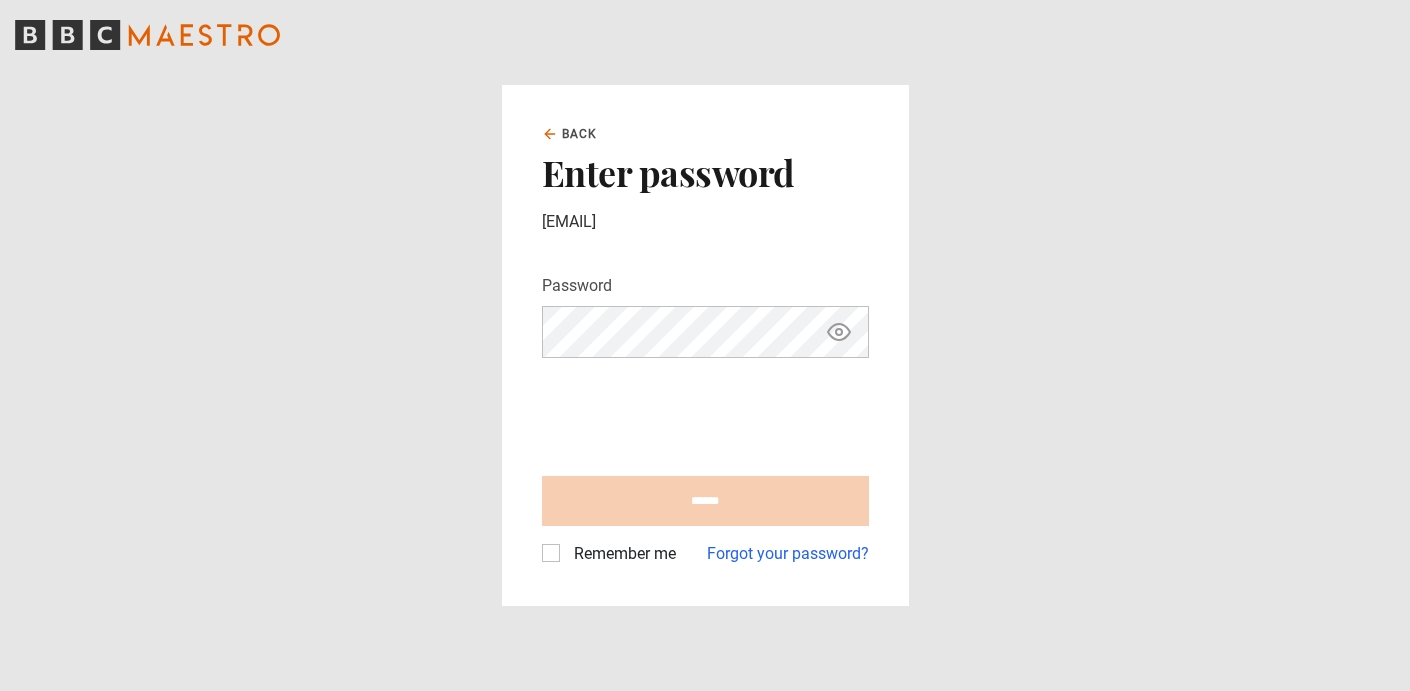 scroll, scrollTop: 0, scrollLeft: 0, axis: both 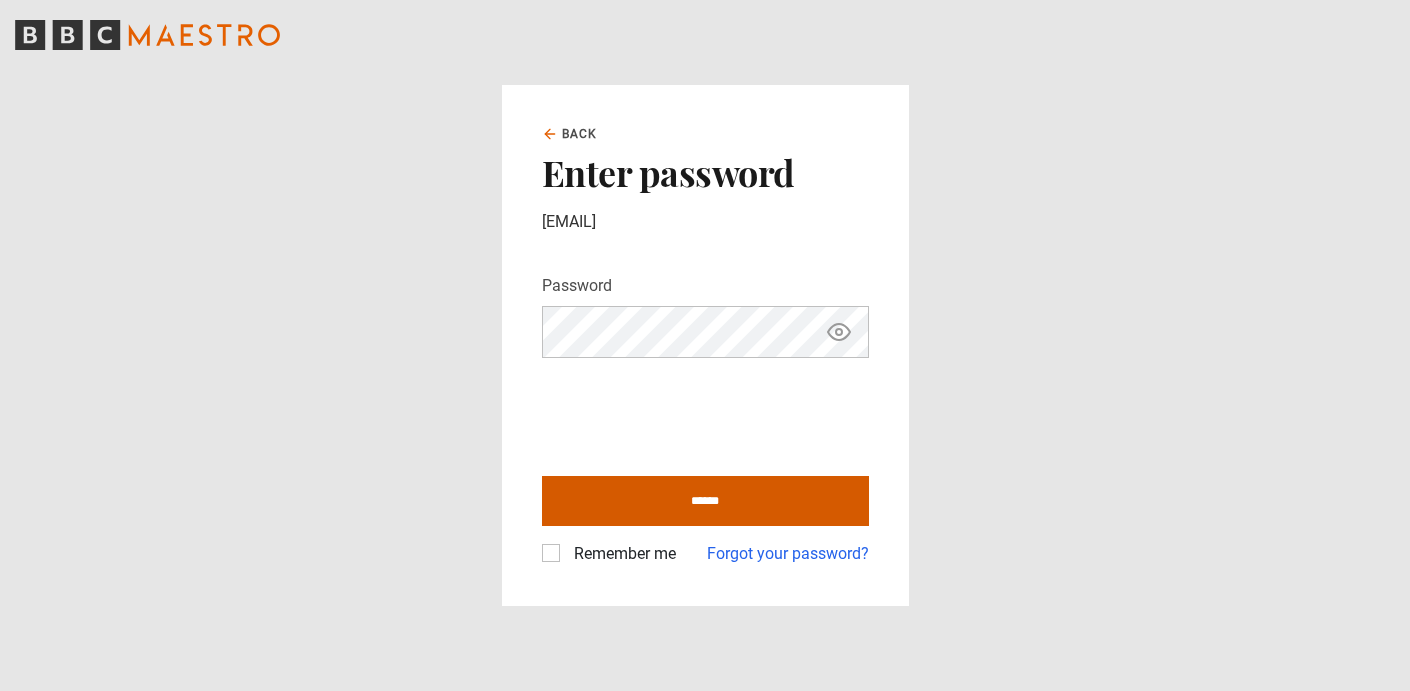 click on "******" at bounding box center (705, 501) 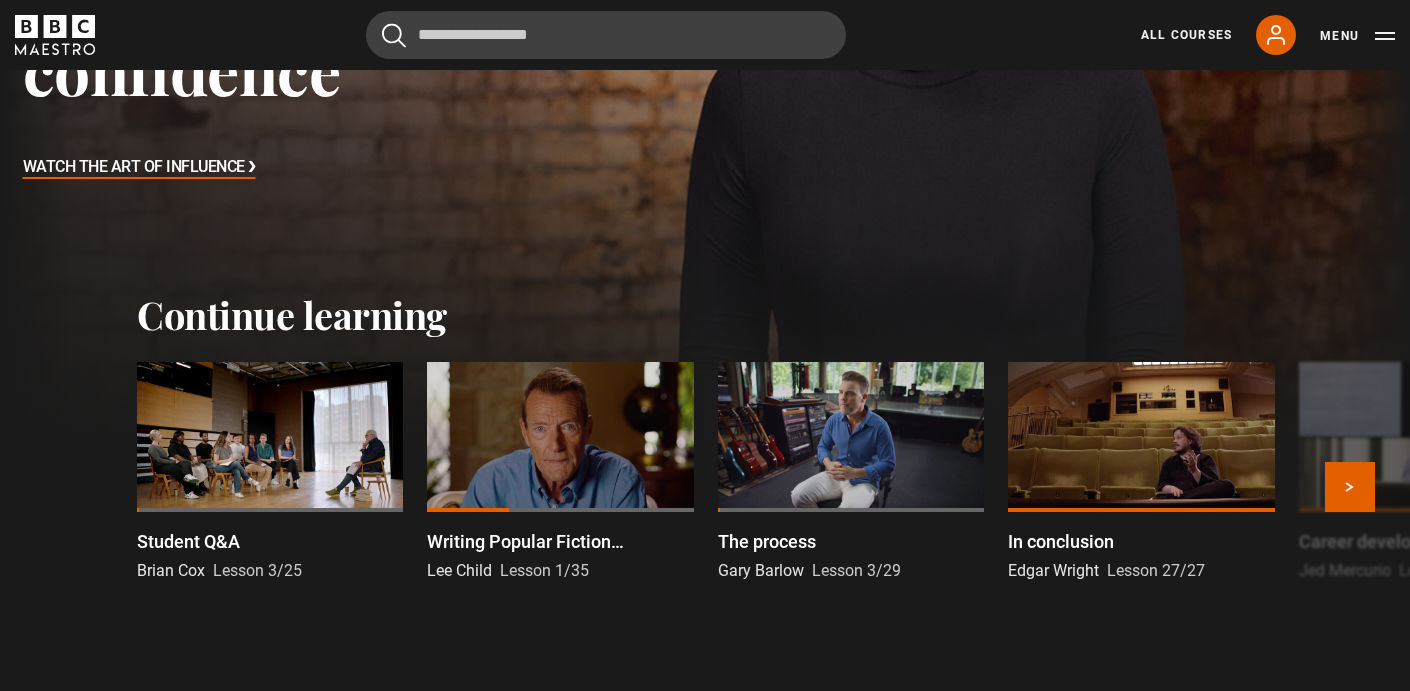 scroll, scrollTop: 423, scrollLeft: 0, axis: vertical 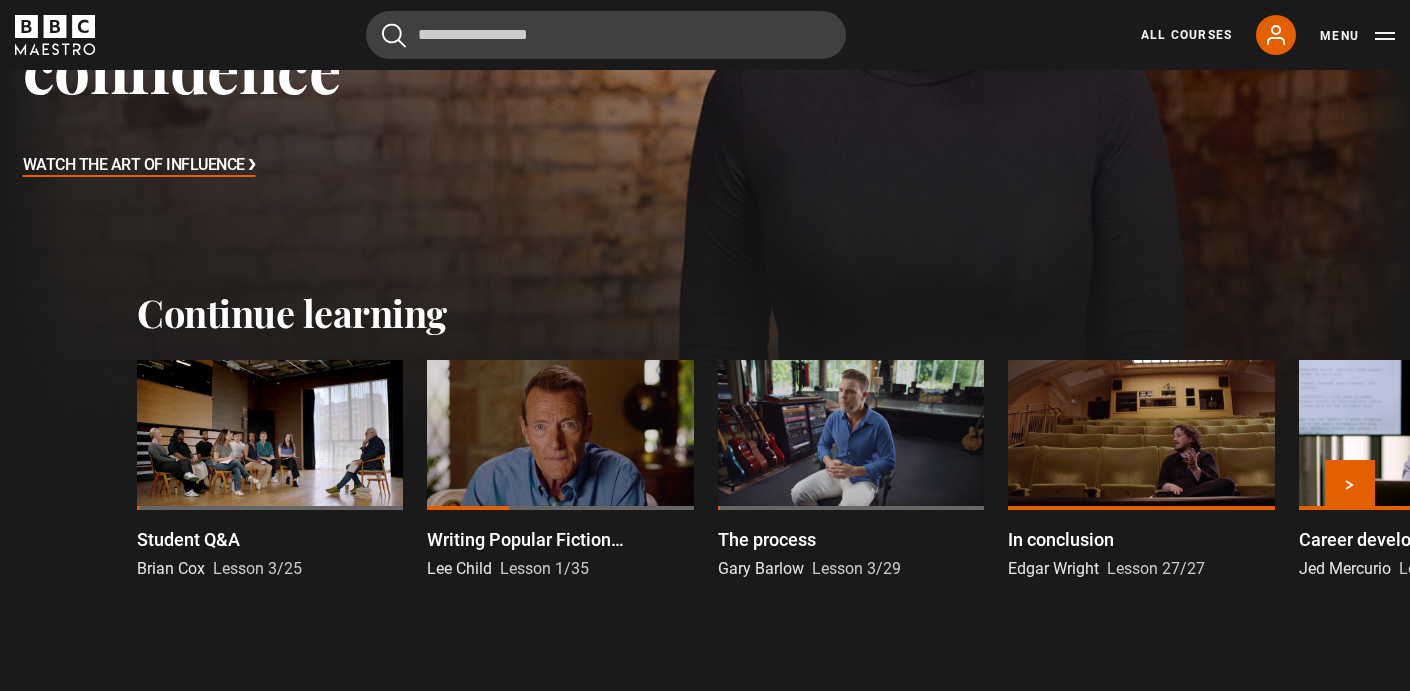 click at bounding box center (270, 435) 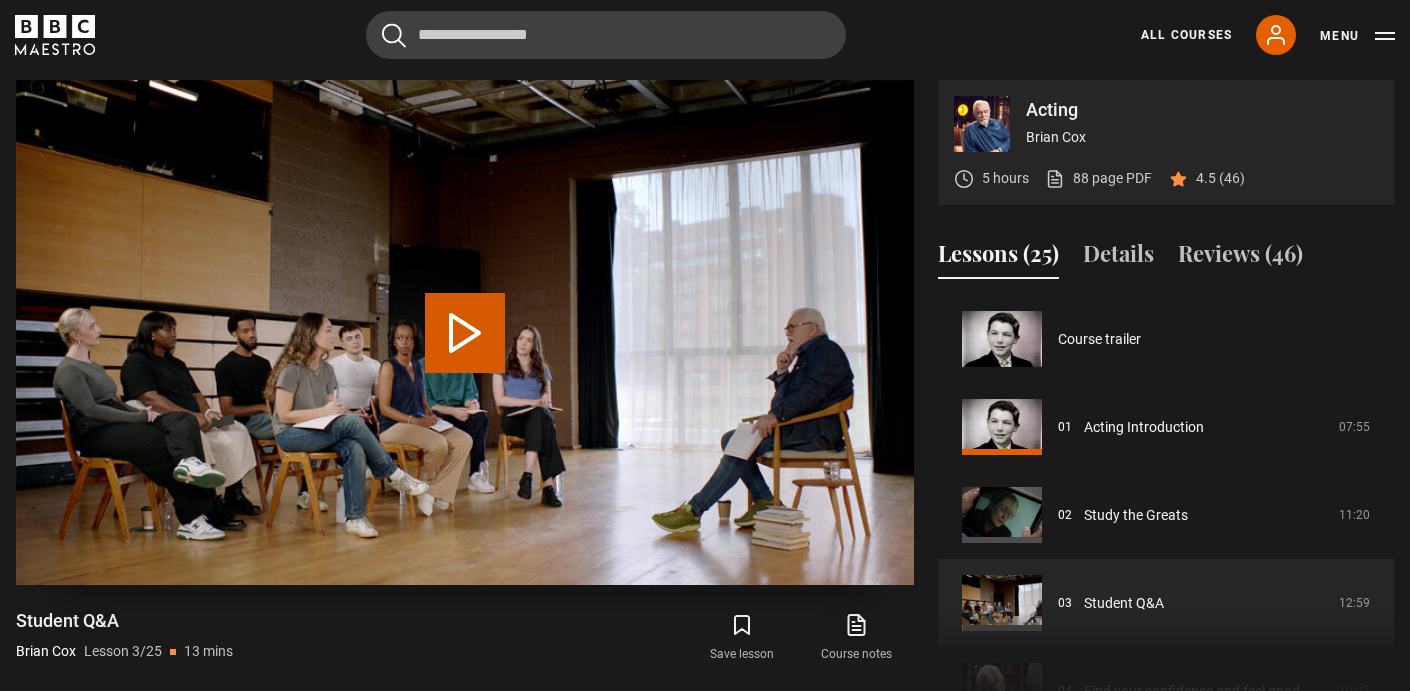 scroll, scrollTop: 849, scrollLeft: 0, axis: vertical 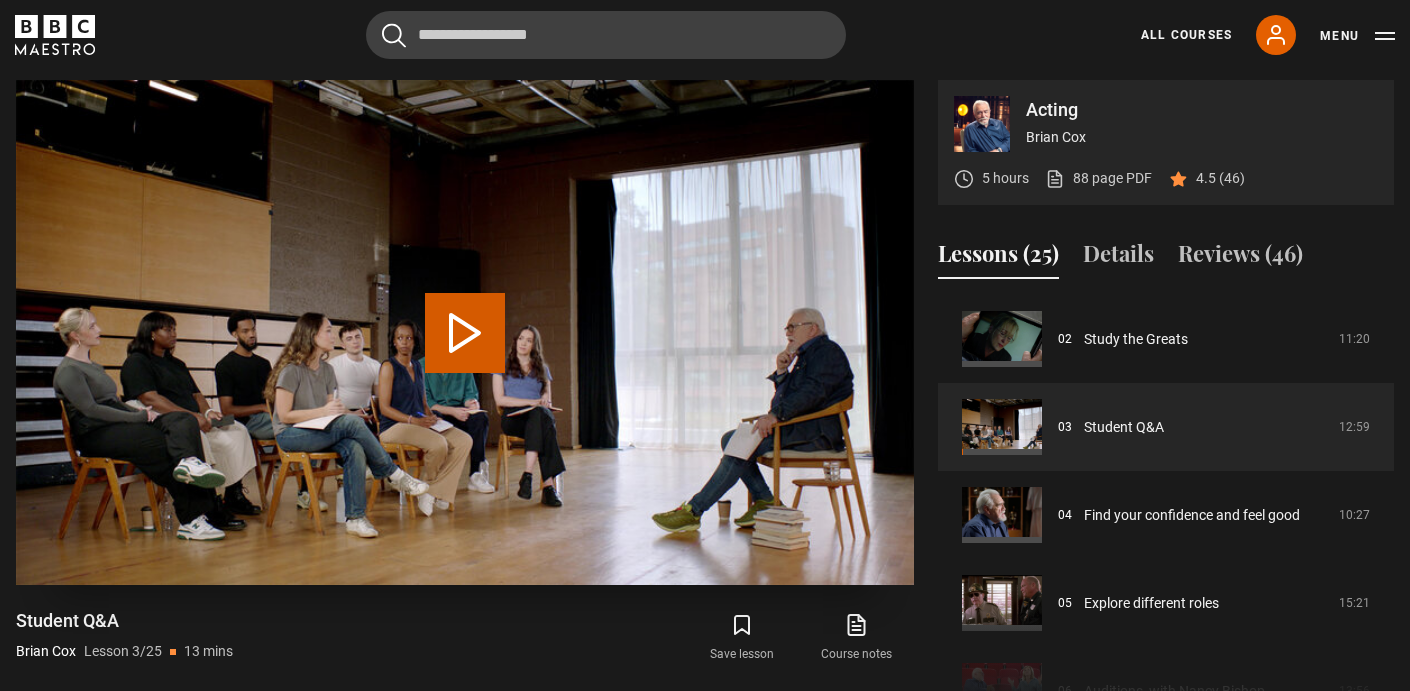 click on "Play Lesson Student Q&A" at bounding box center [465, 333] 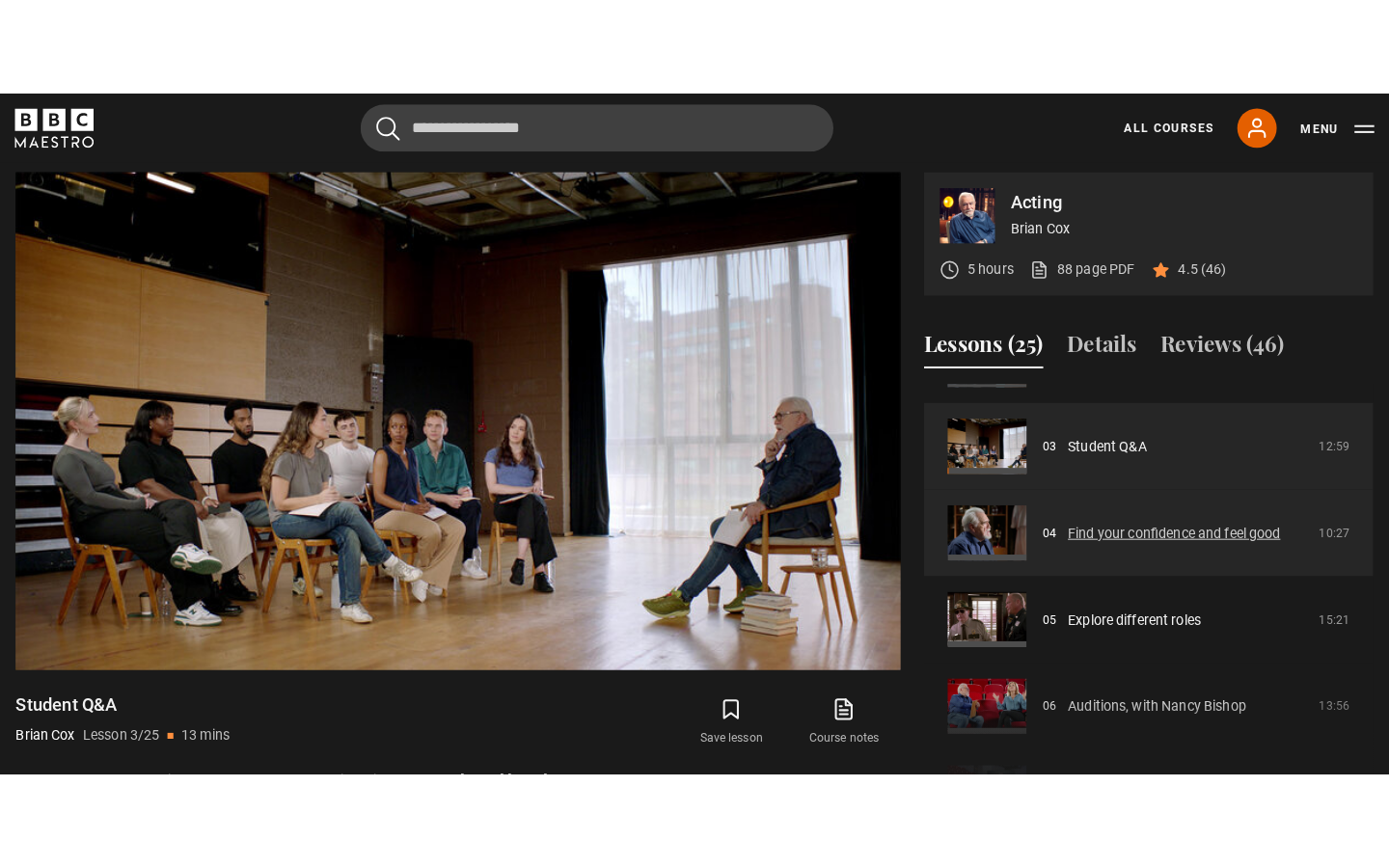 scroll, scrollTop: 232, scrollLeft: 0, axis: vertical 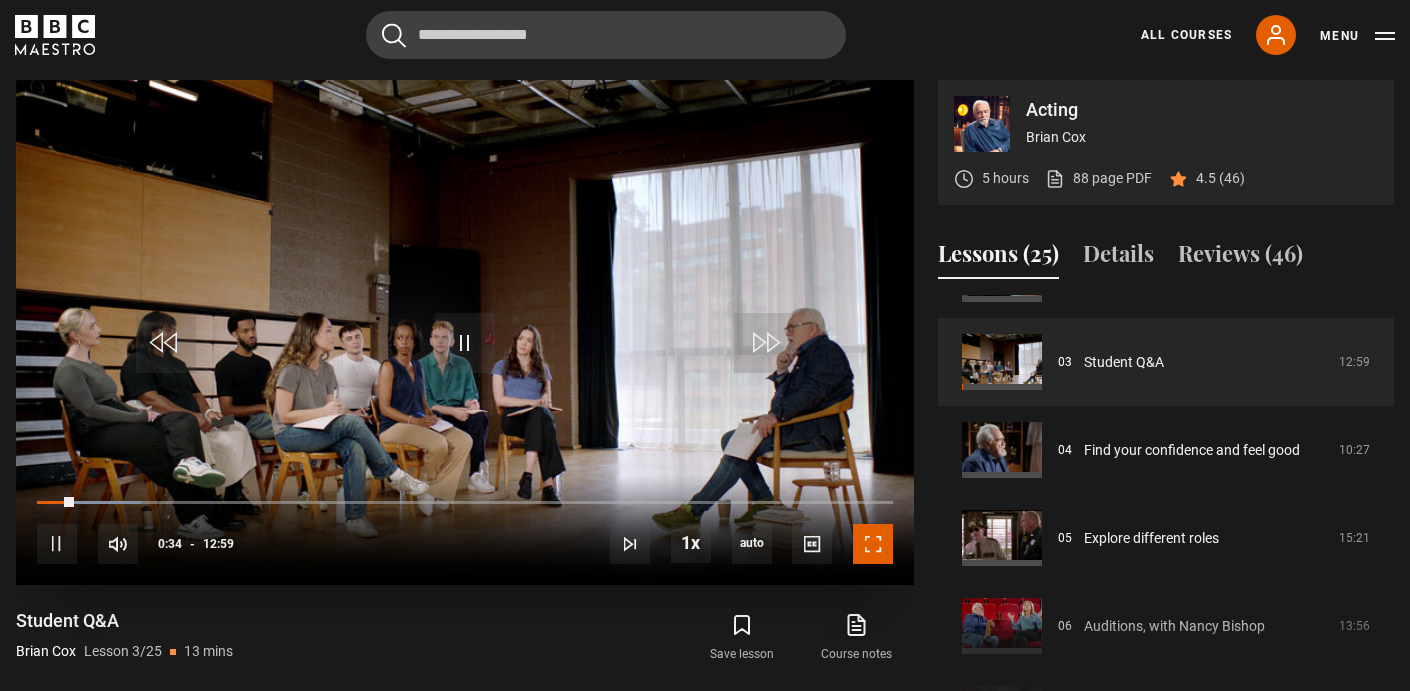 click at bounding box center [873, 544] 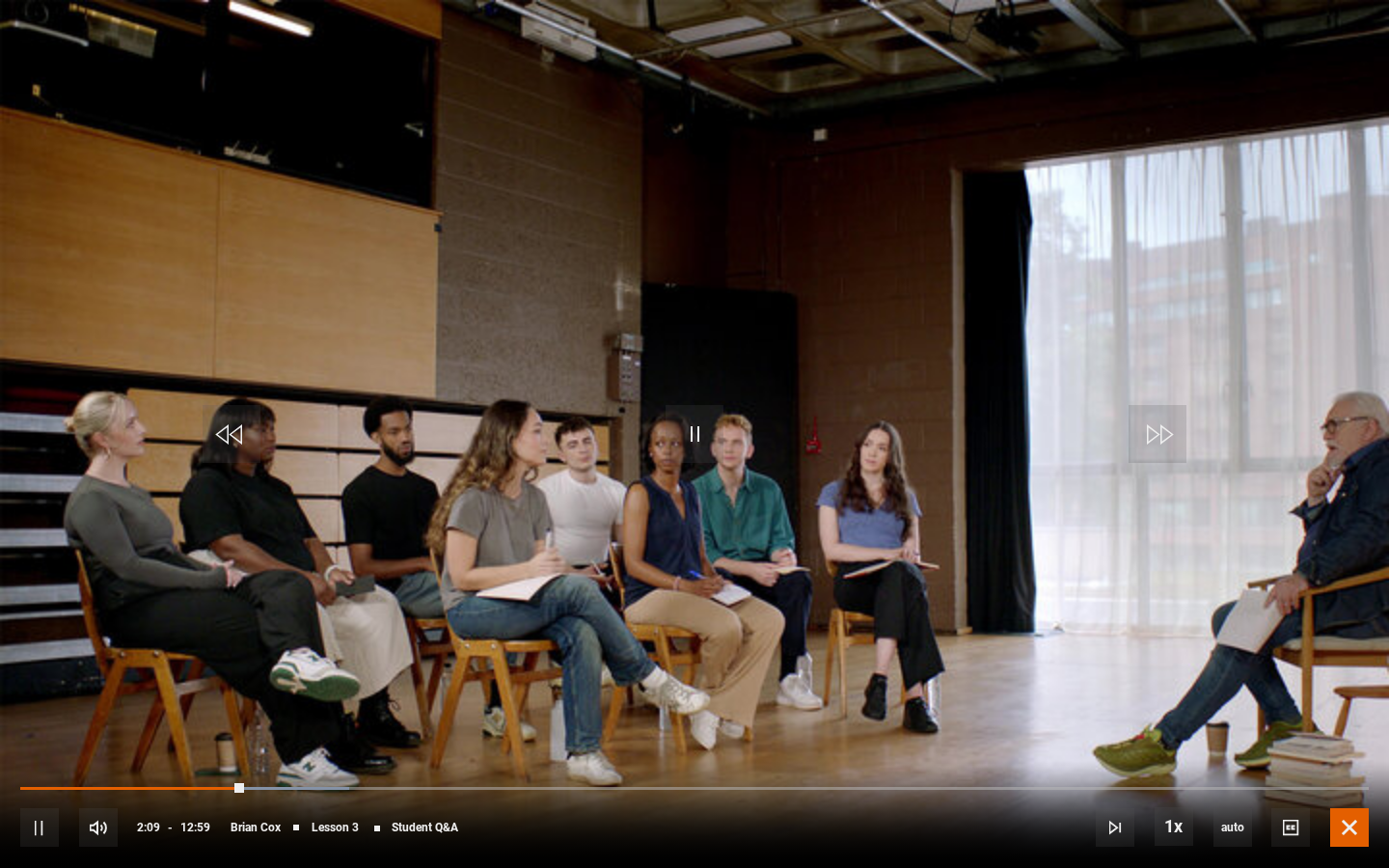 click at bounding box center (1349, 827) 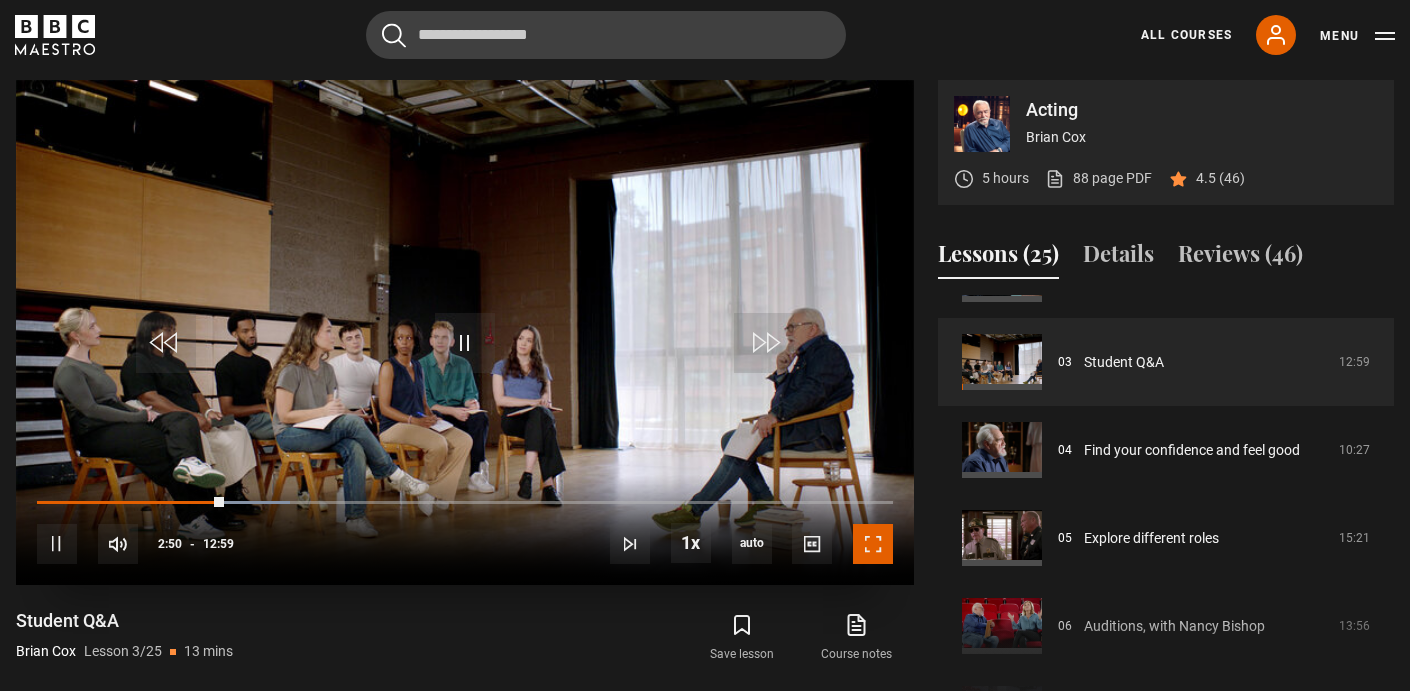 click at bounding box center (873, 544) 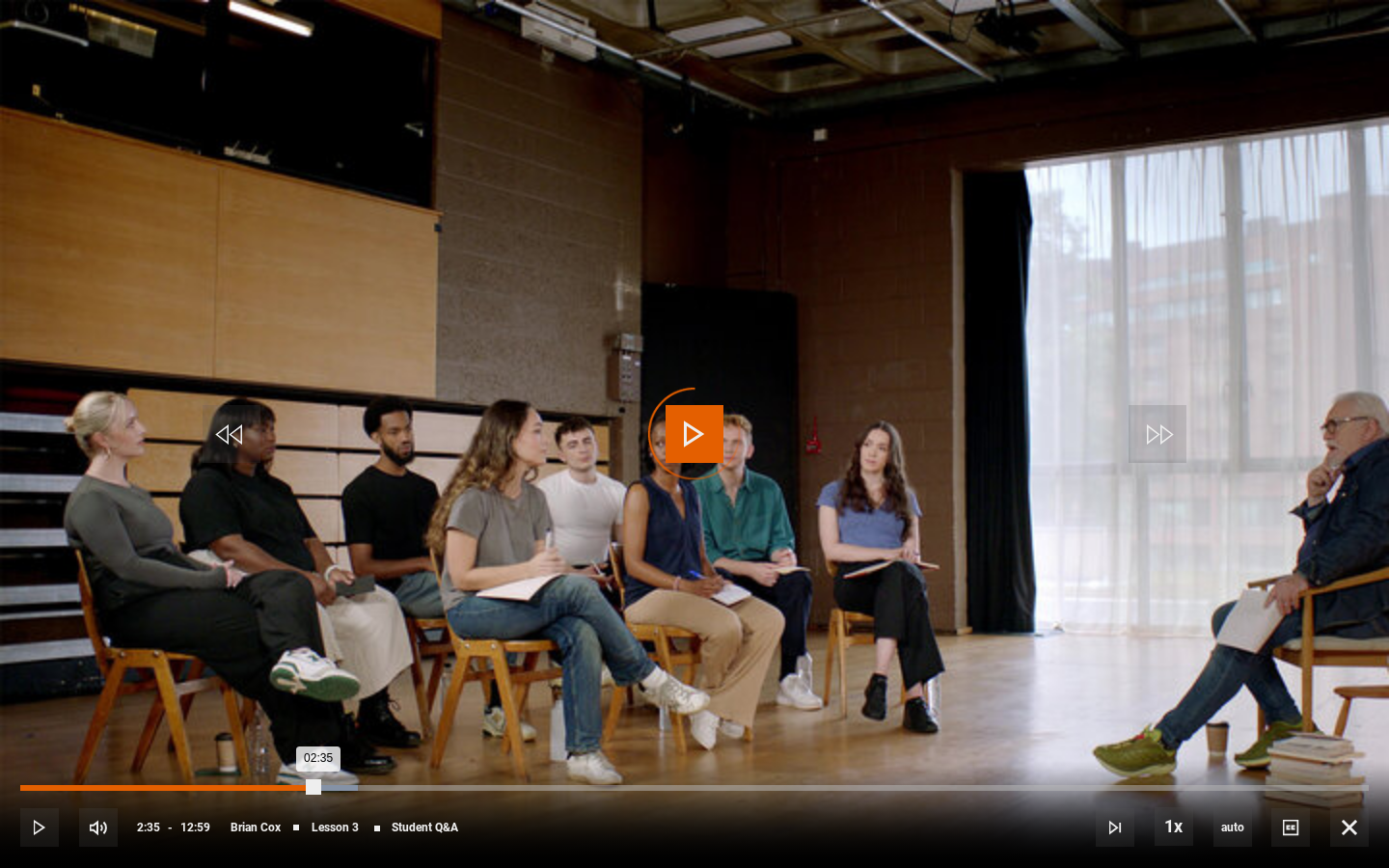 click on "02:35" at bounding box center [169, 788] 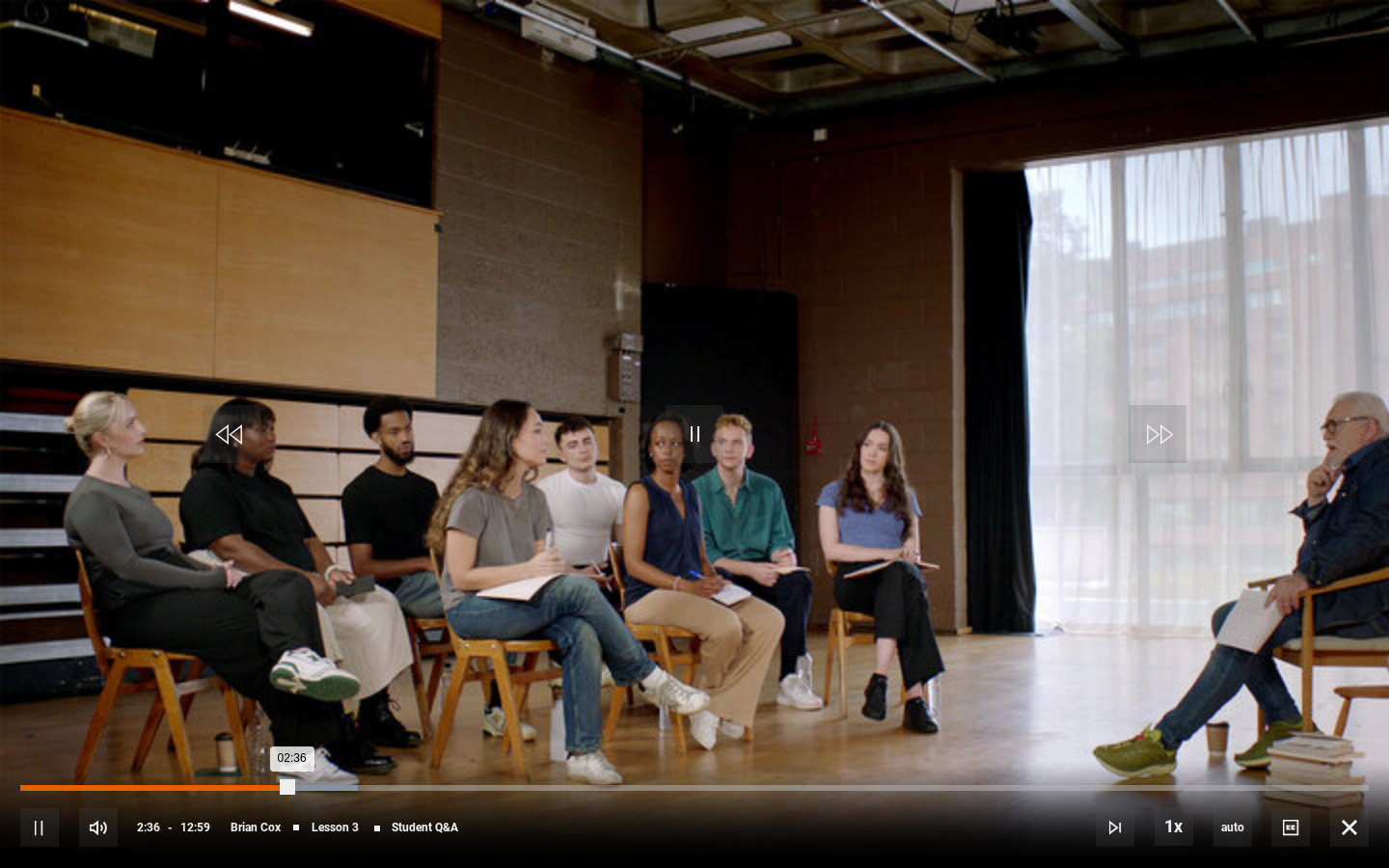 click on "02:36" at bounding box center [156, 788] 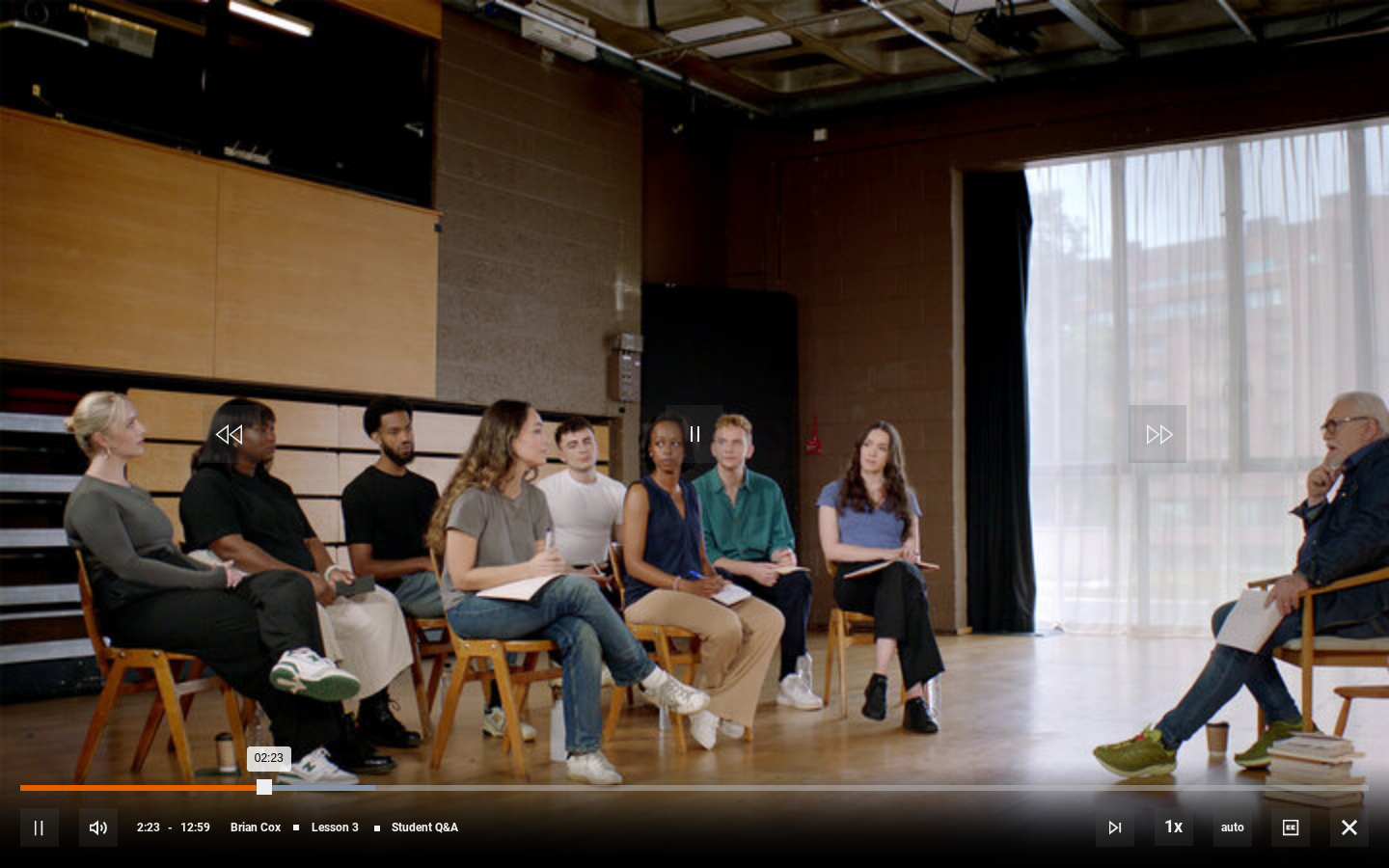 click on "02:23" at bounding box center (145, 788) 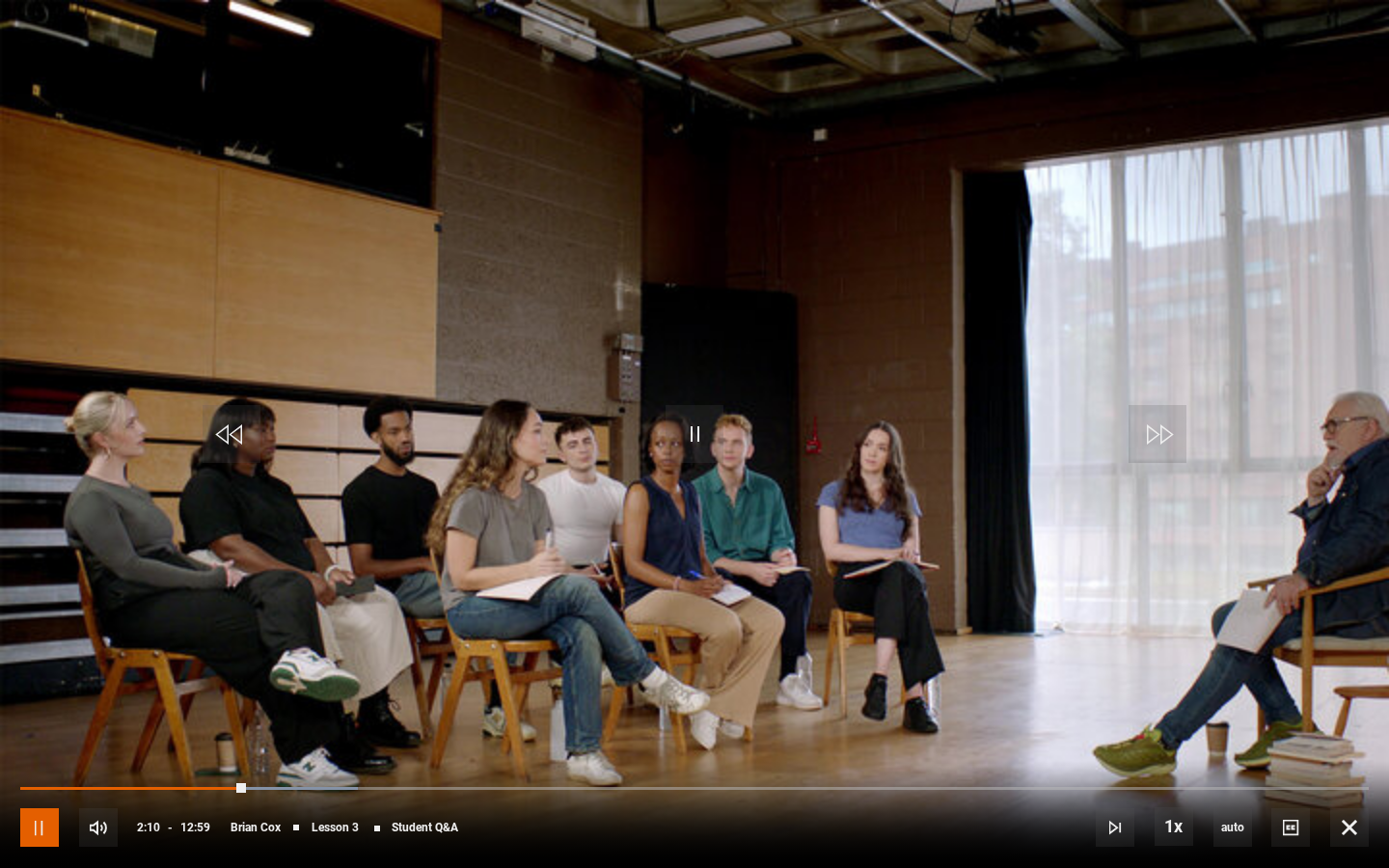click at bounding box center (40, 827) 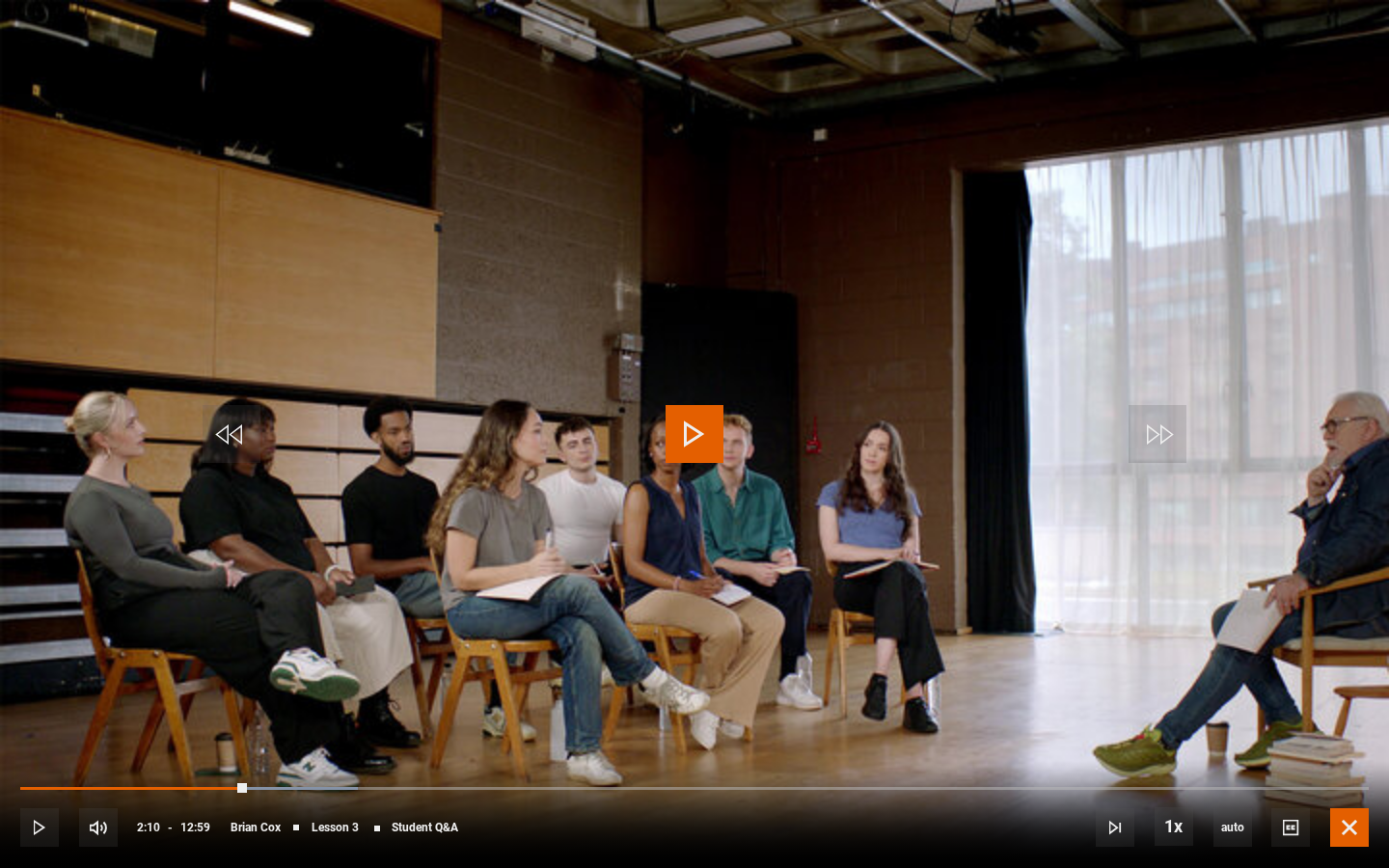 click at bounding box center (1349, 827) 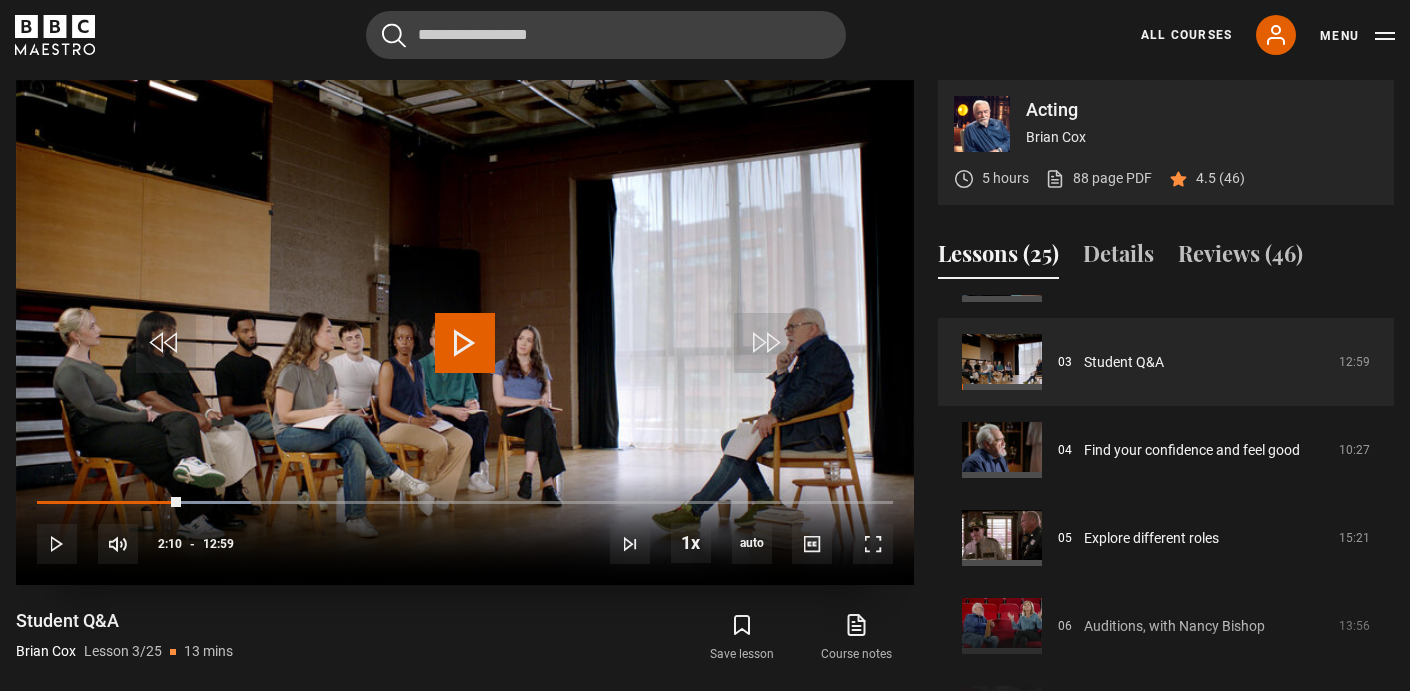 click at bounding box center (465, 343) 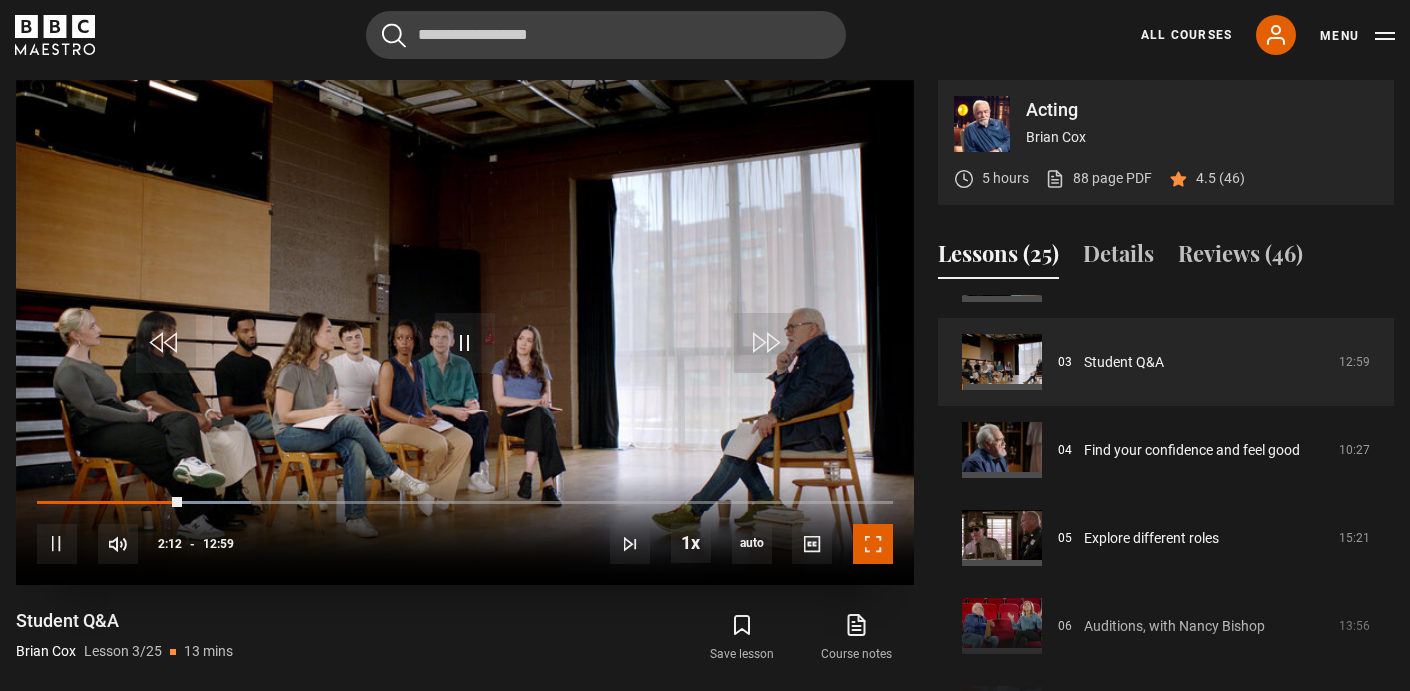 click at bounding box center [873, 544] 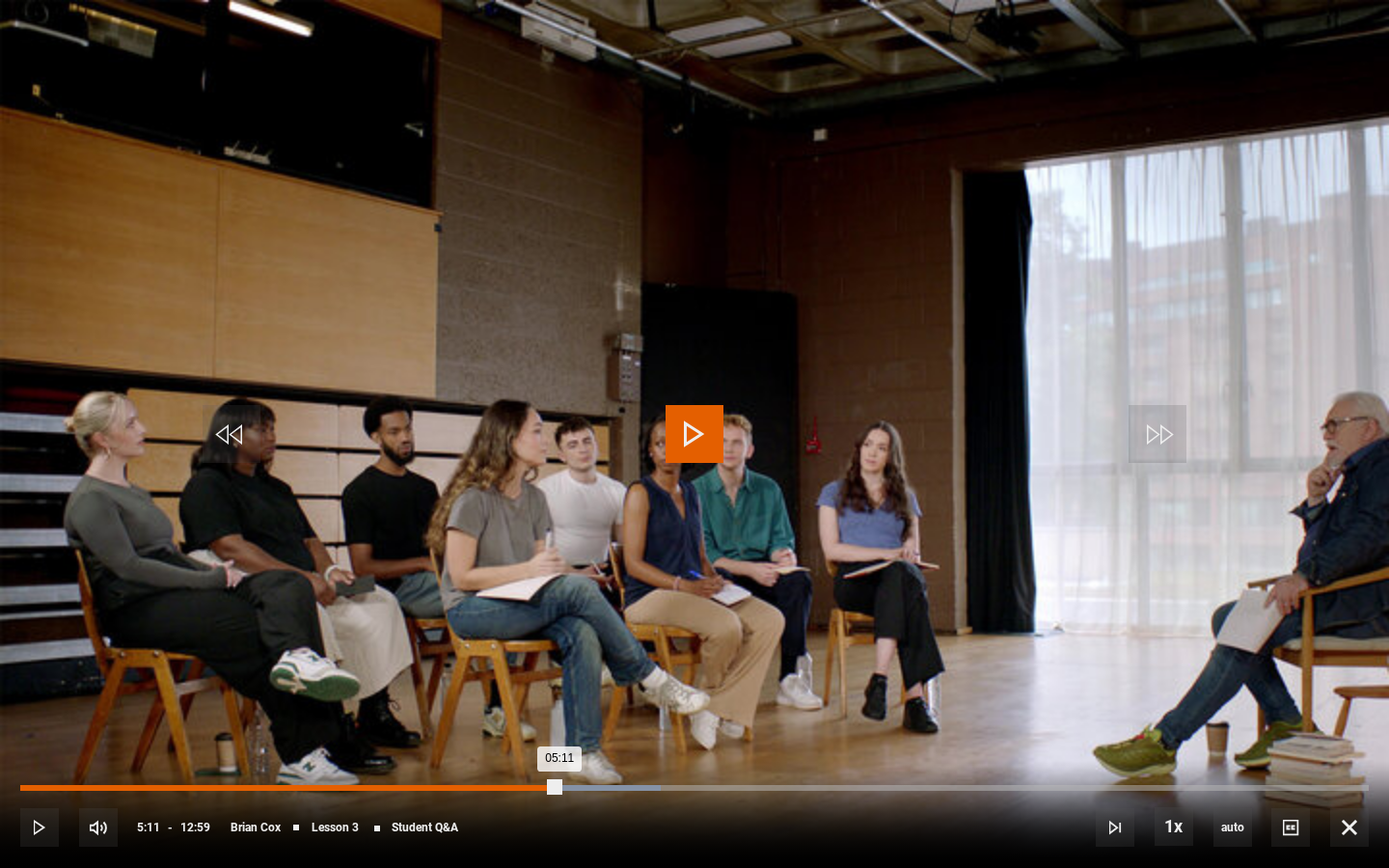 click on "Loaded :  47.50% 04:48 05:11" at bounding box center [694, 788] 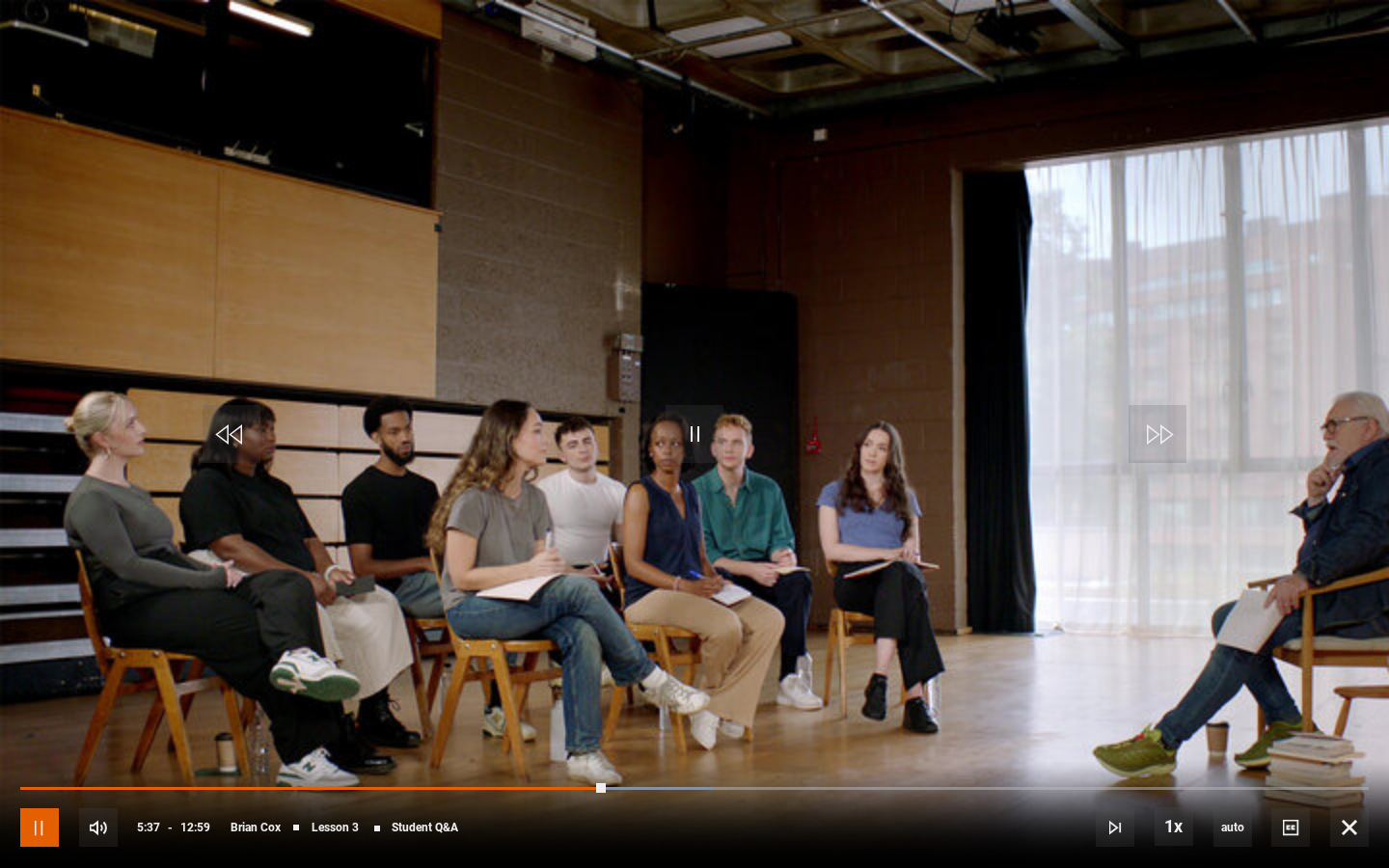 click at bounding box center [40, 827] 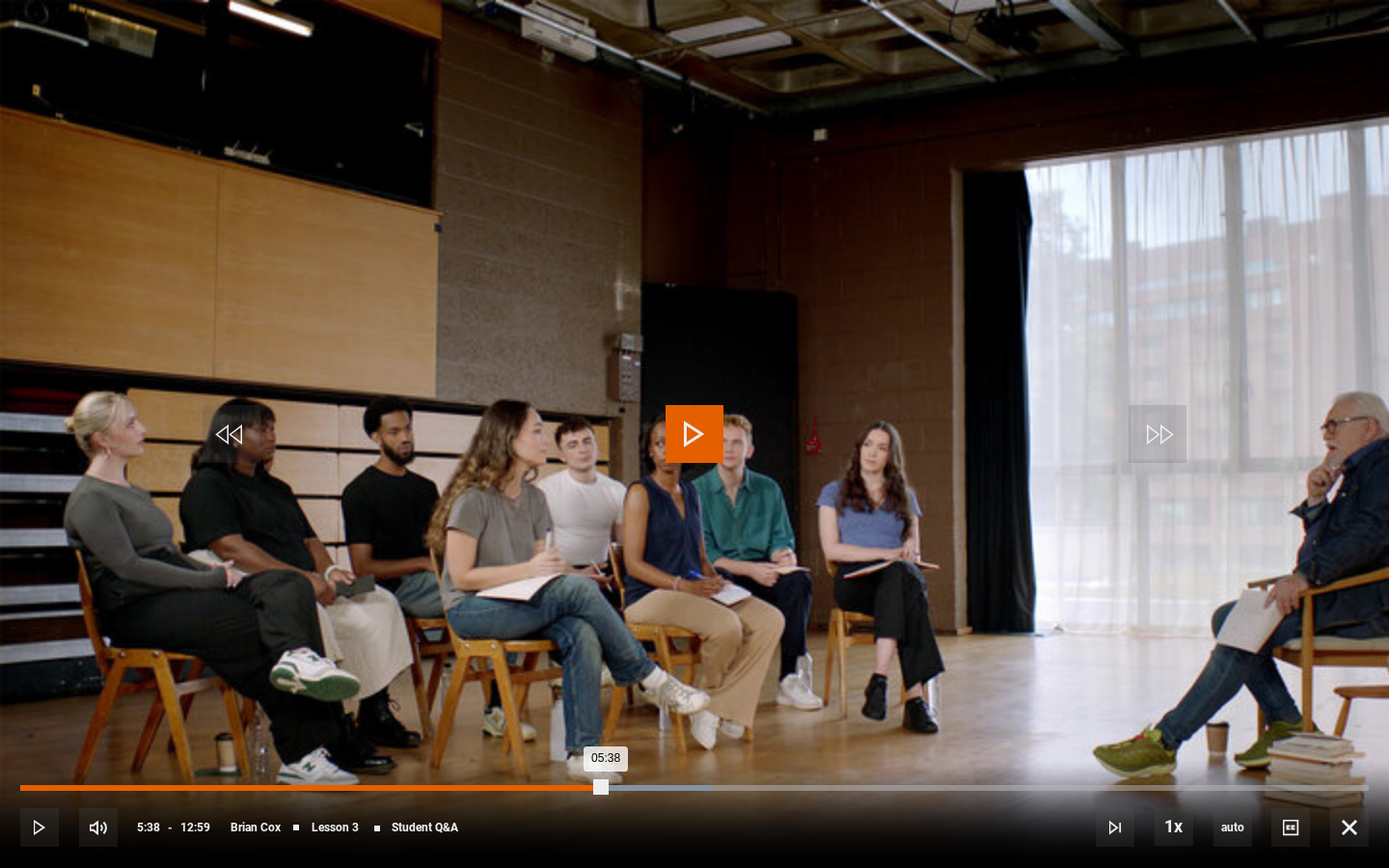 click on "Loaded :  51.35% 05:23 05:38" at bounding box center (694, 788) 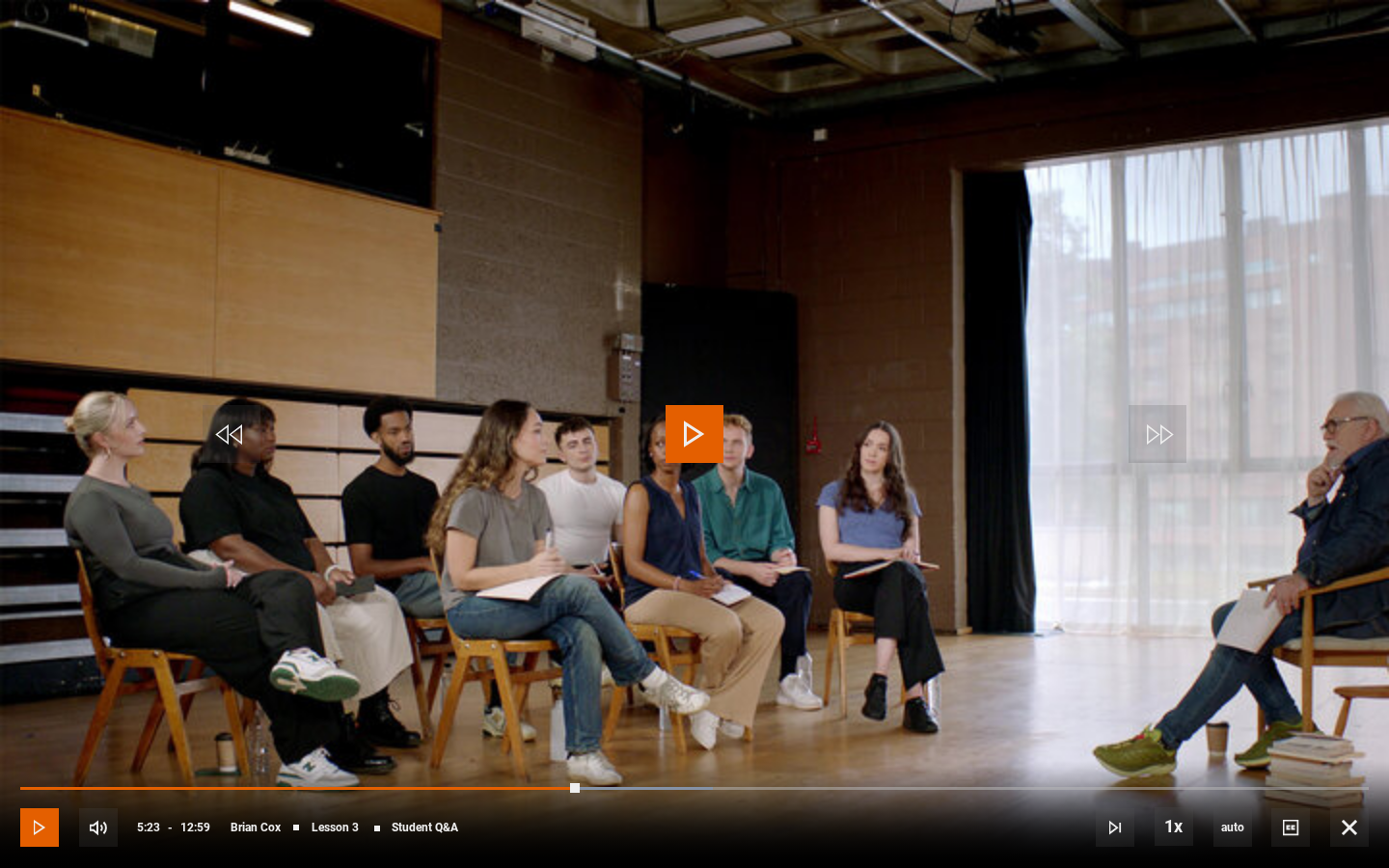 click at bounding box center [40, 827] 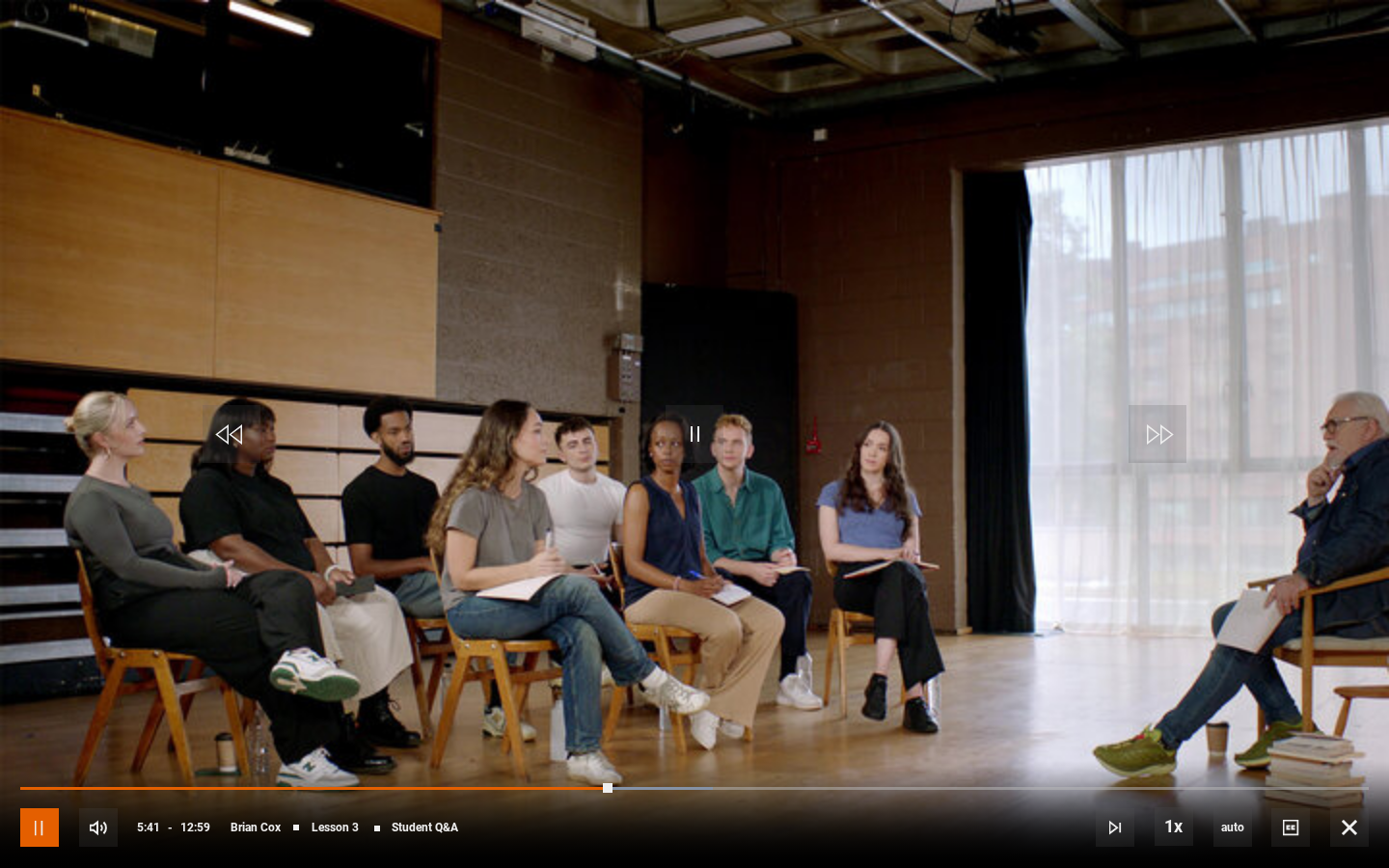 click at bounding box center (40, 827) 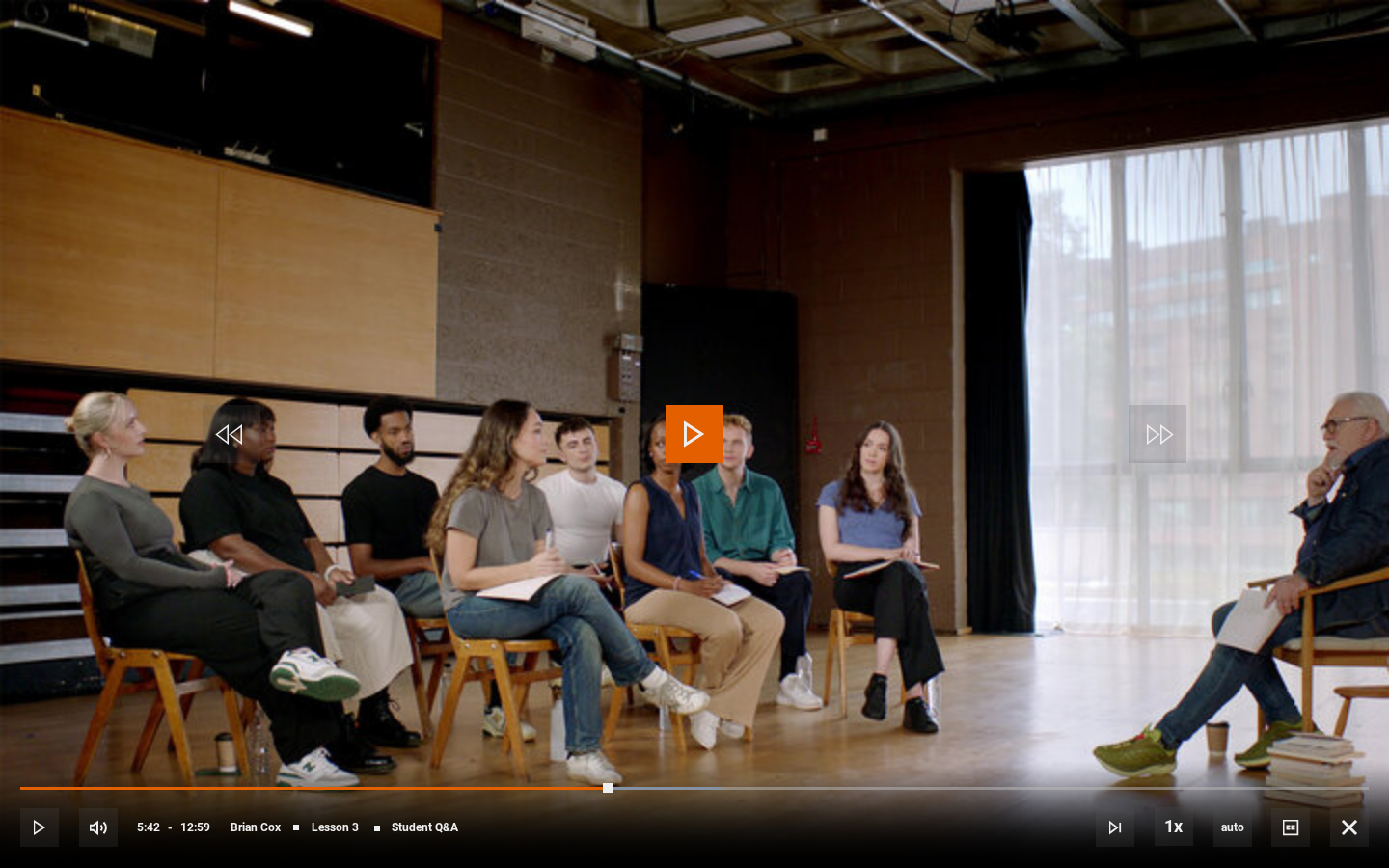 click on "10s Skip Back 10 seconds Play 10s Skip Forward 10 seconds Loaded :  51.99% 05:24 05:42 Play Mute 18% Current Time  5:42 - Duration  12:59
[FIRST] [LAST]
Lesson 3
Student Q&A
1x Playback Rate 2x 1.5x 1x , selected 0.5x auto Quality 360p 720p 1080p 2160p Auto , selected Captions captions off , selected English  Captions" at bounding box center [694, 814] 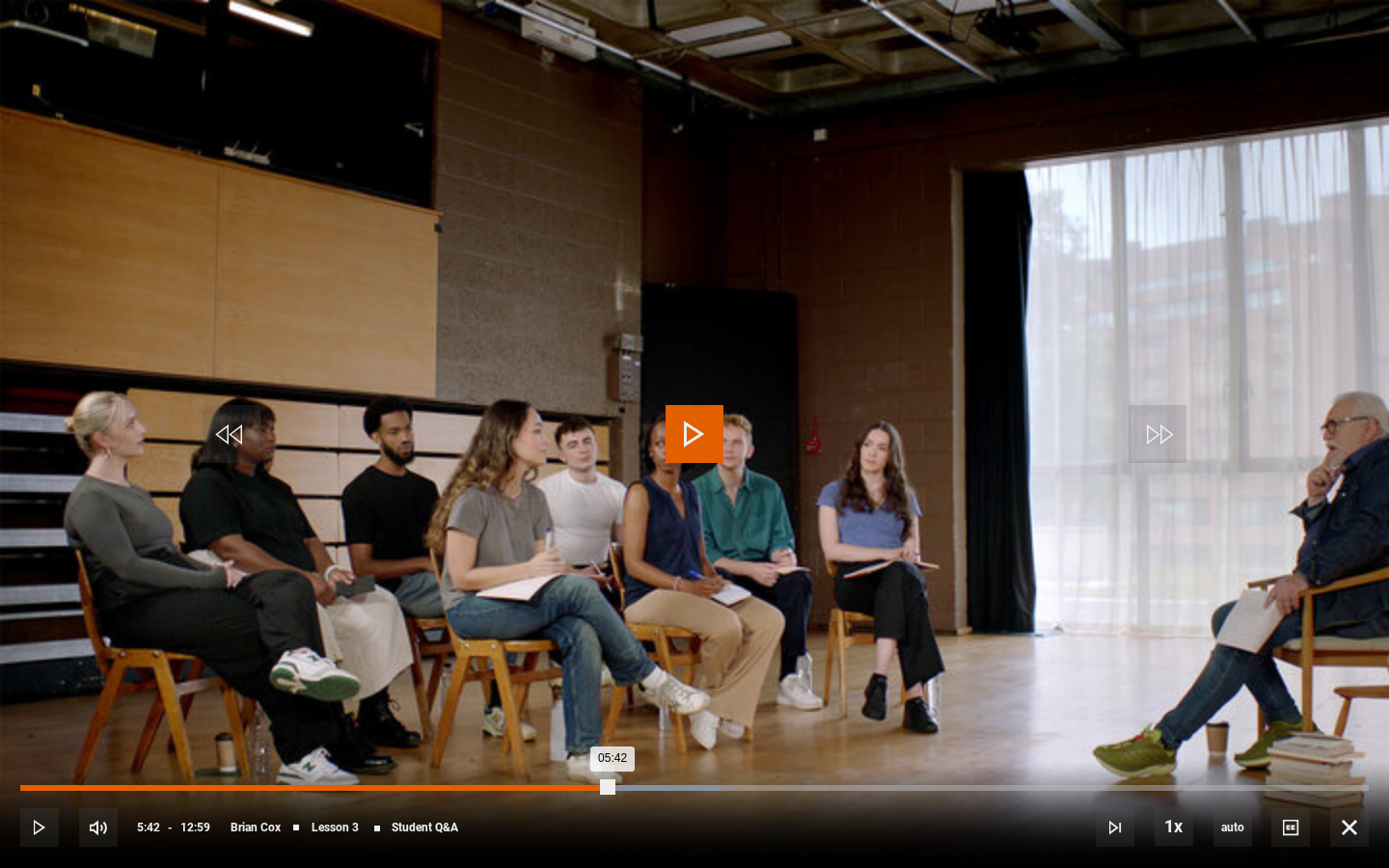 click on "05:42" at bounding box center (316, 788) 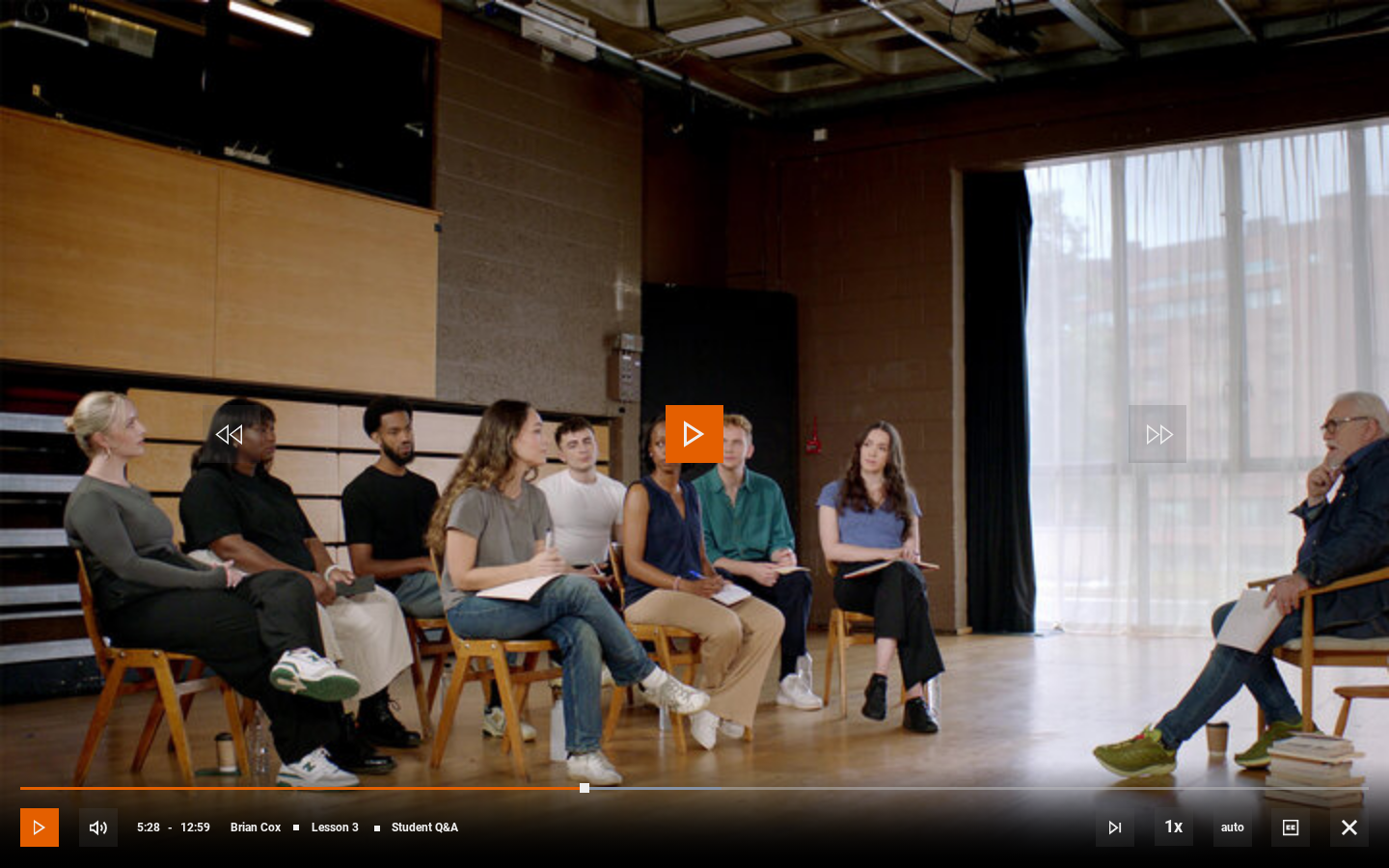 click at bounding box center [40, 827] 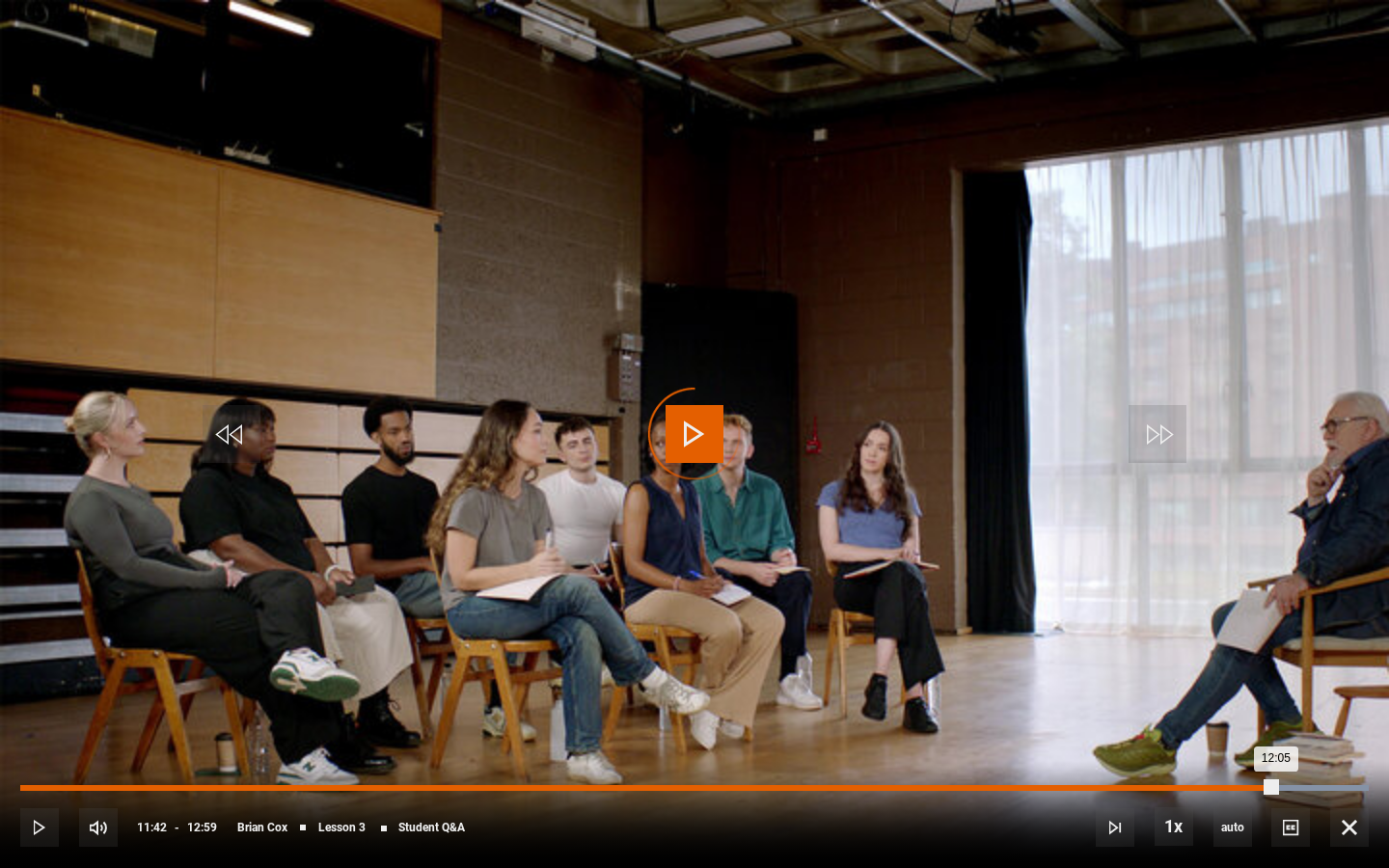 click on "12:05" at bounding box center (648, 788) 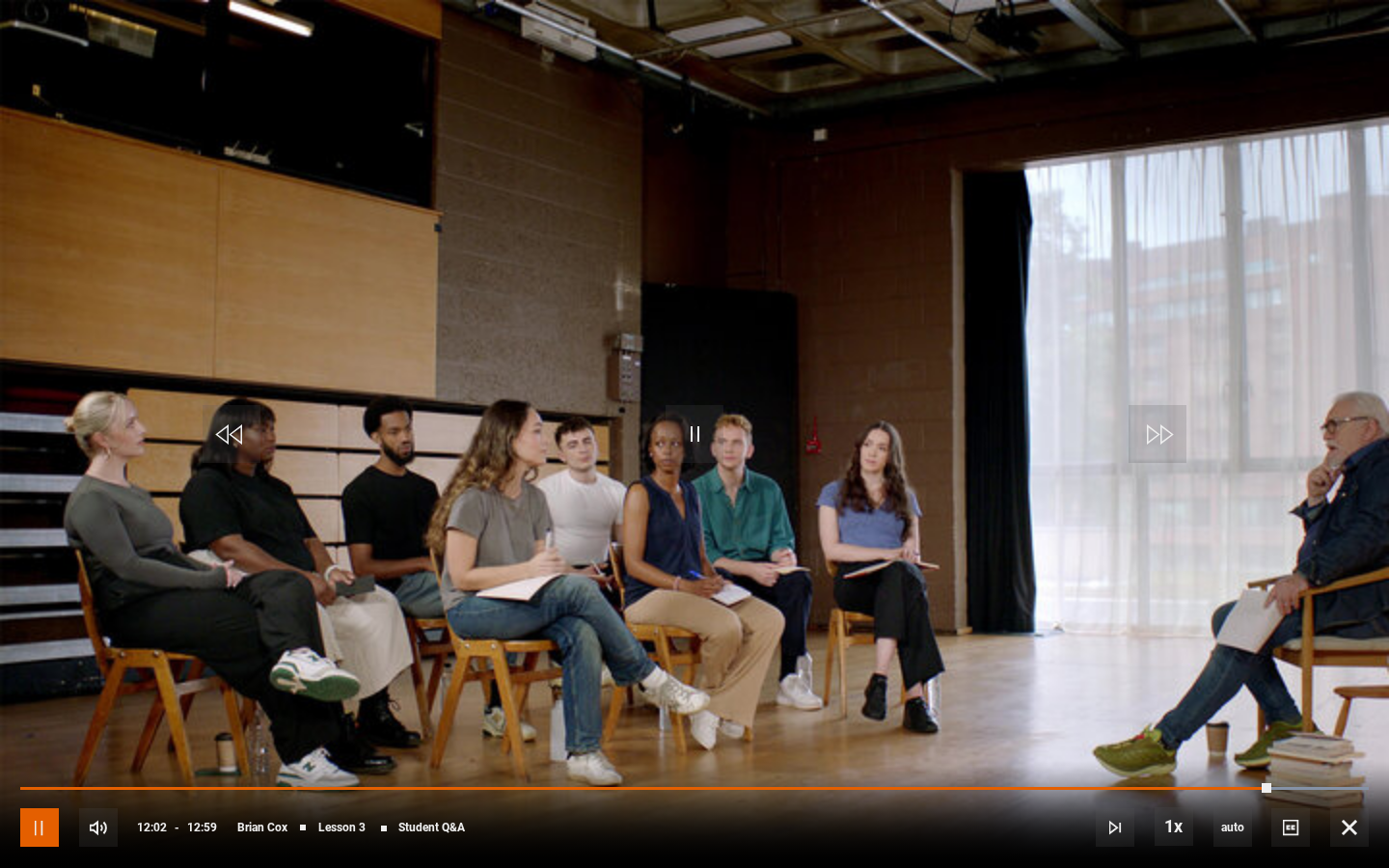 click at bounding box center (40, 827) 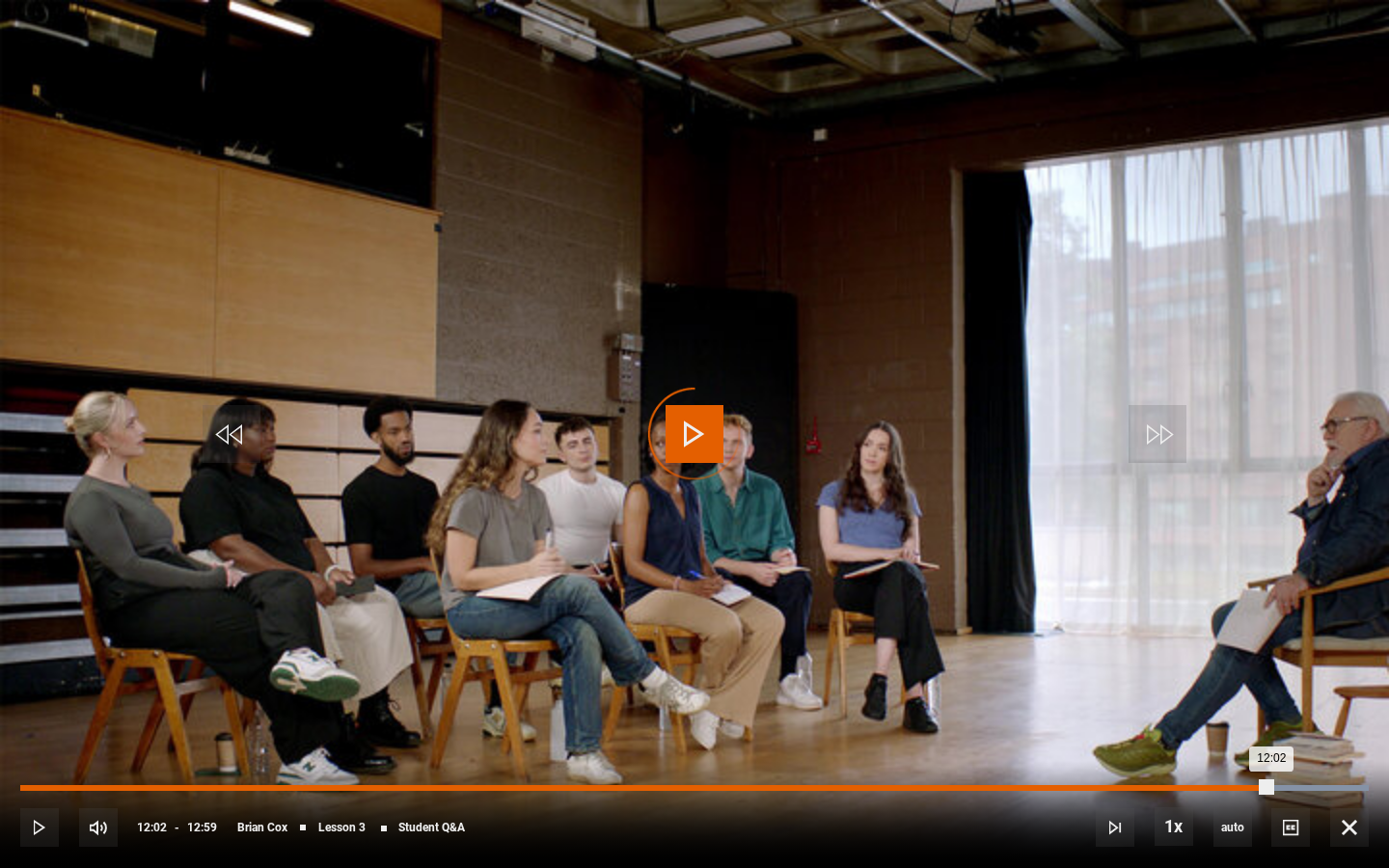 click on "11:33" at bounding box center (1222, 788) 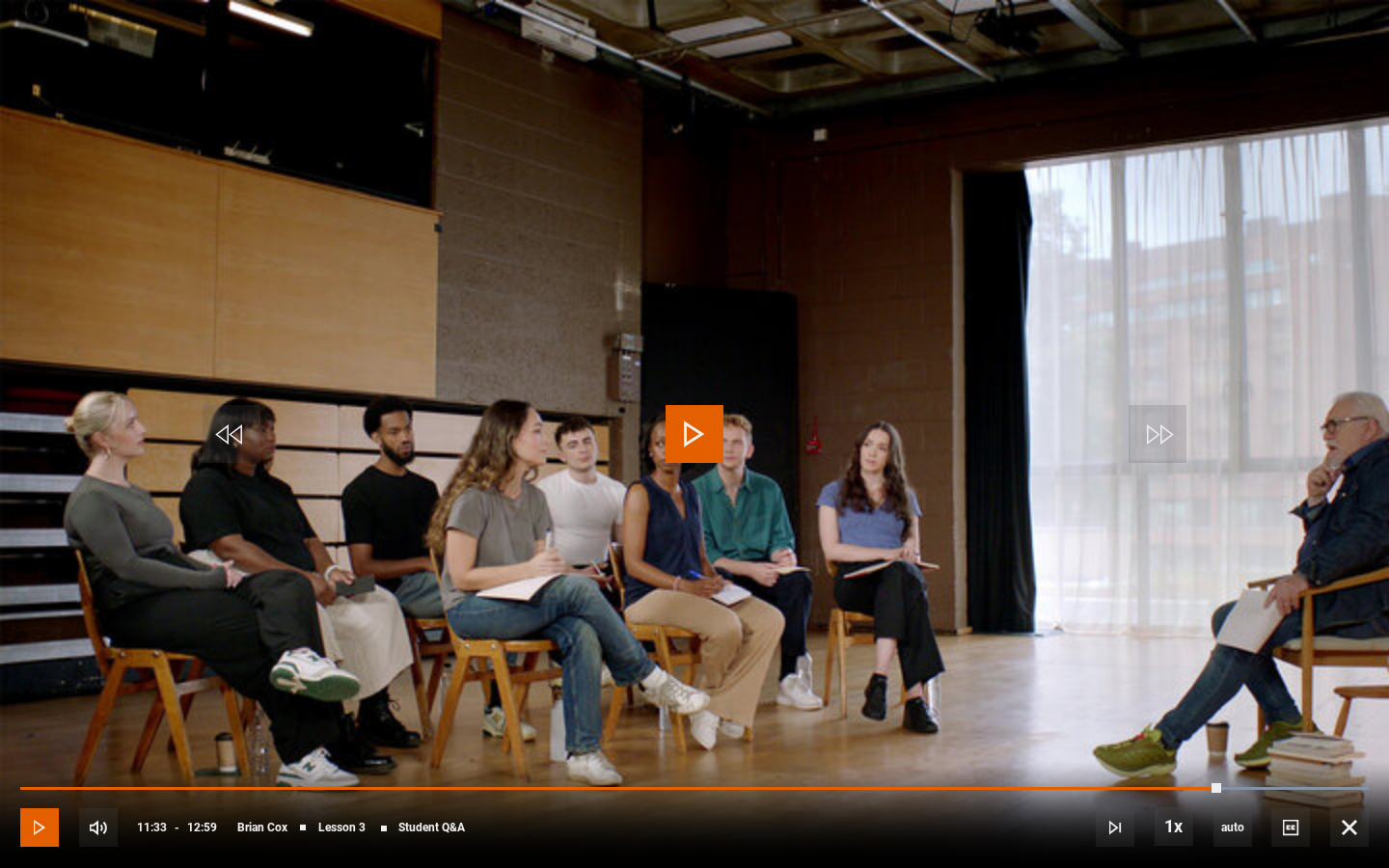 click at bounding box center (40, 827) 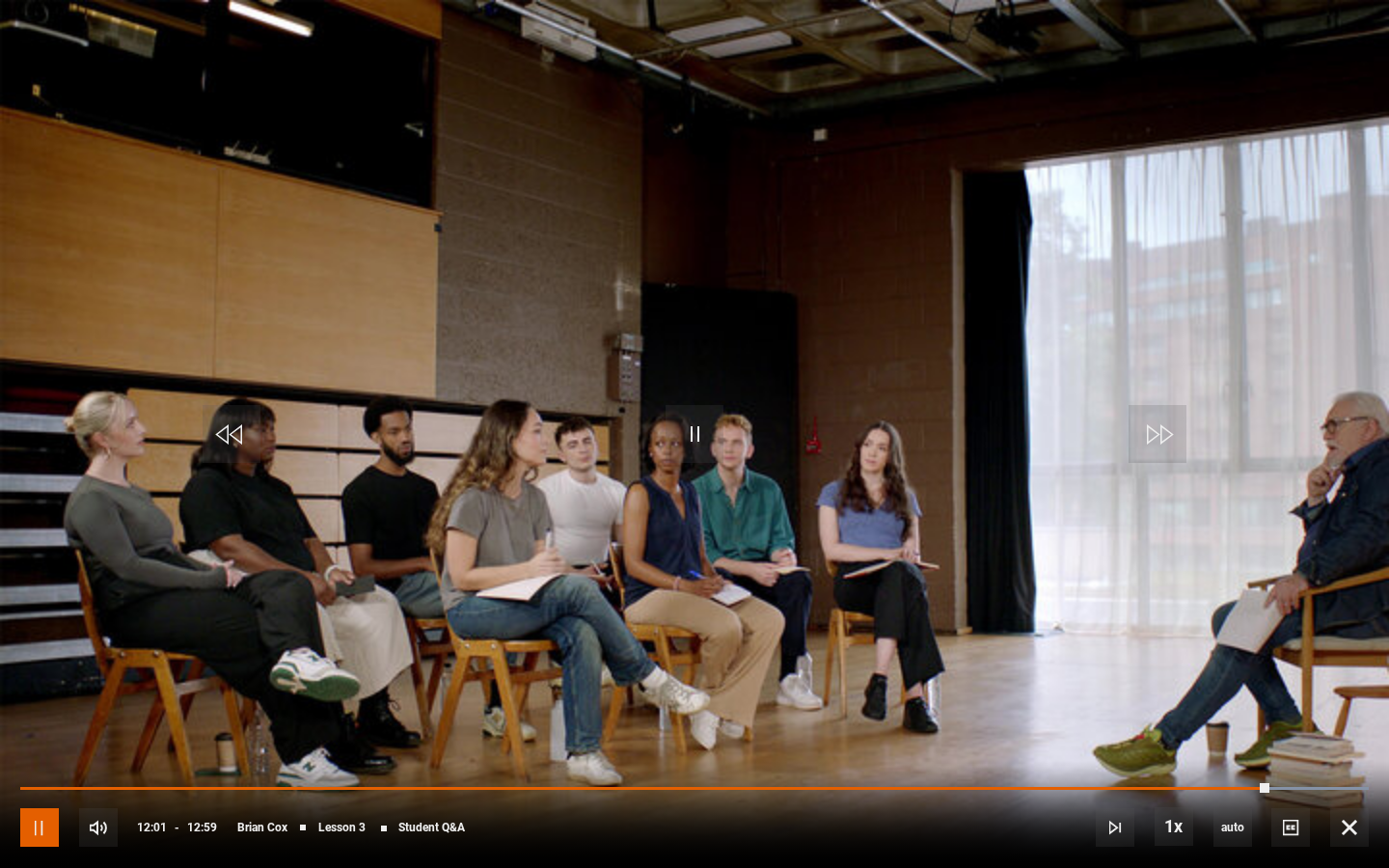 click at bounding box center (40, 827) 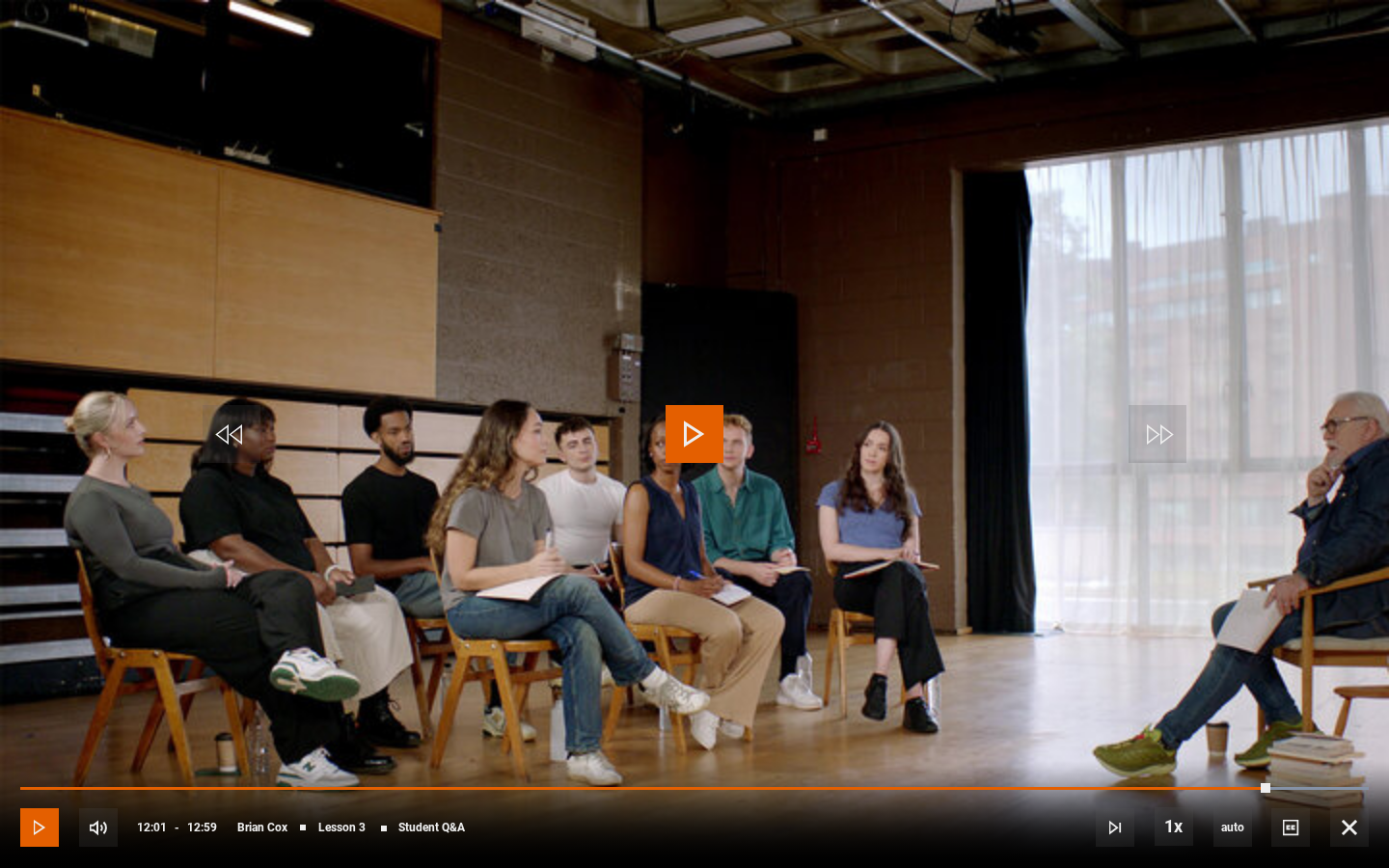 click at bounding box center [40, 827] 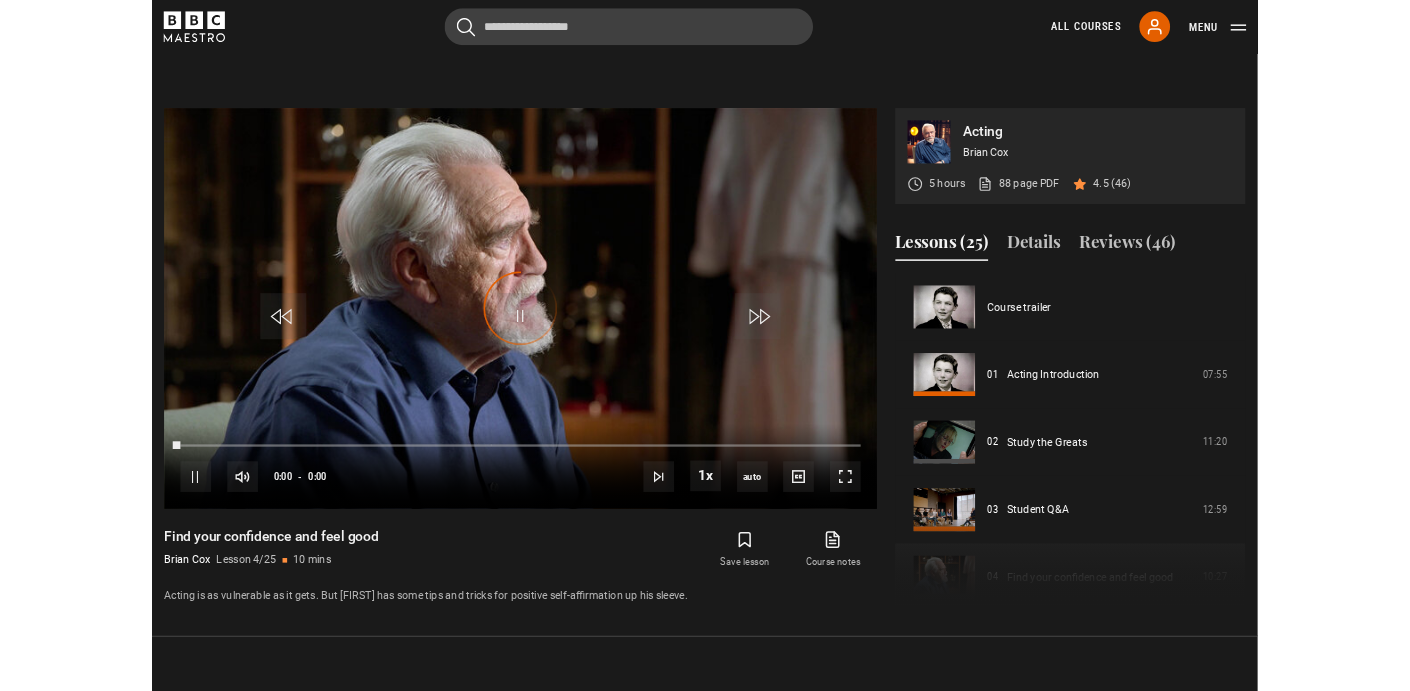 scroll, scrollTop: 910, scrollLeft: 0, axis: vertical 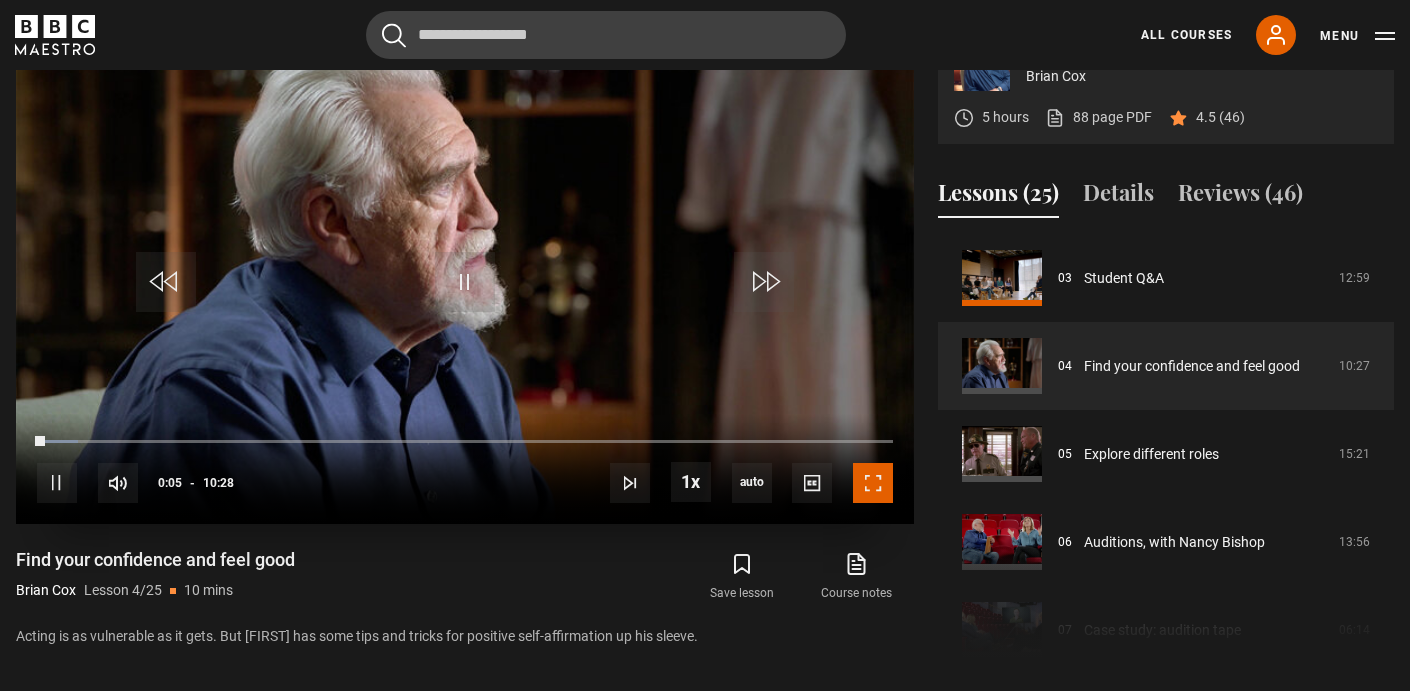 click at bounding box center (873, 483) 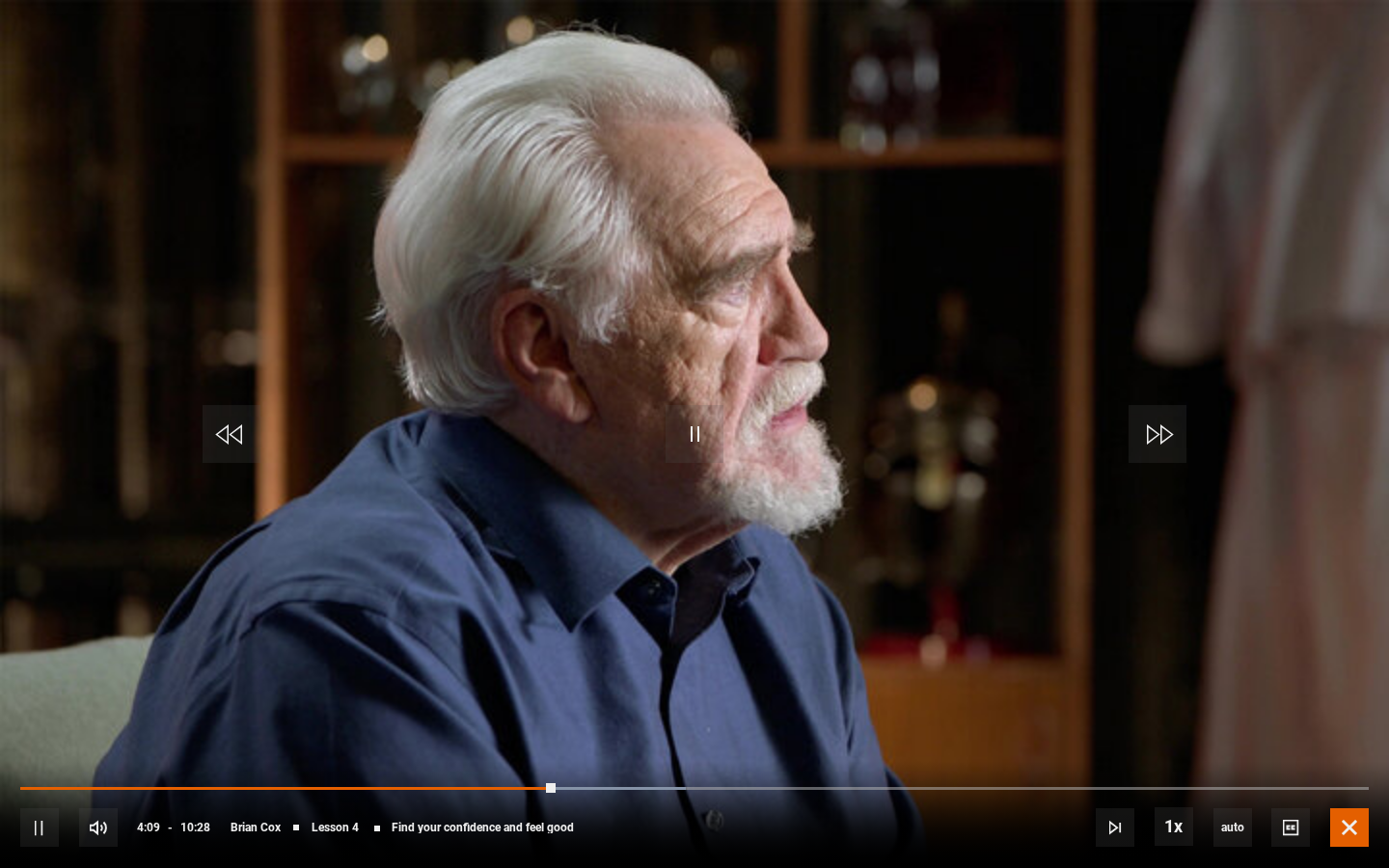 click at bounding box center (1349, 827) 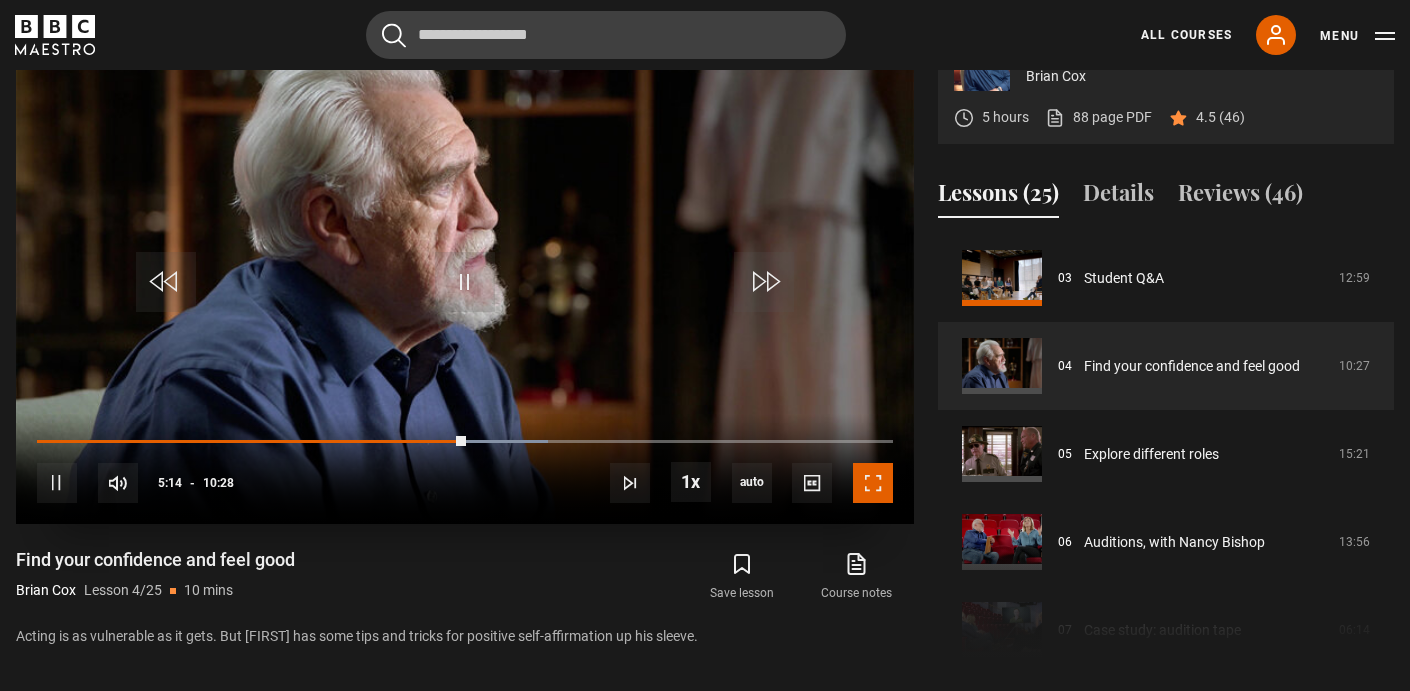 click at bounding box center [873, 483] 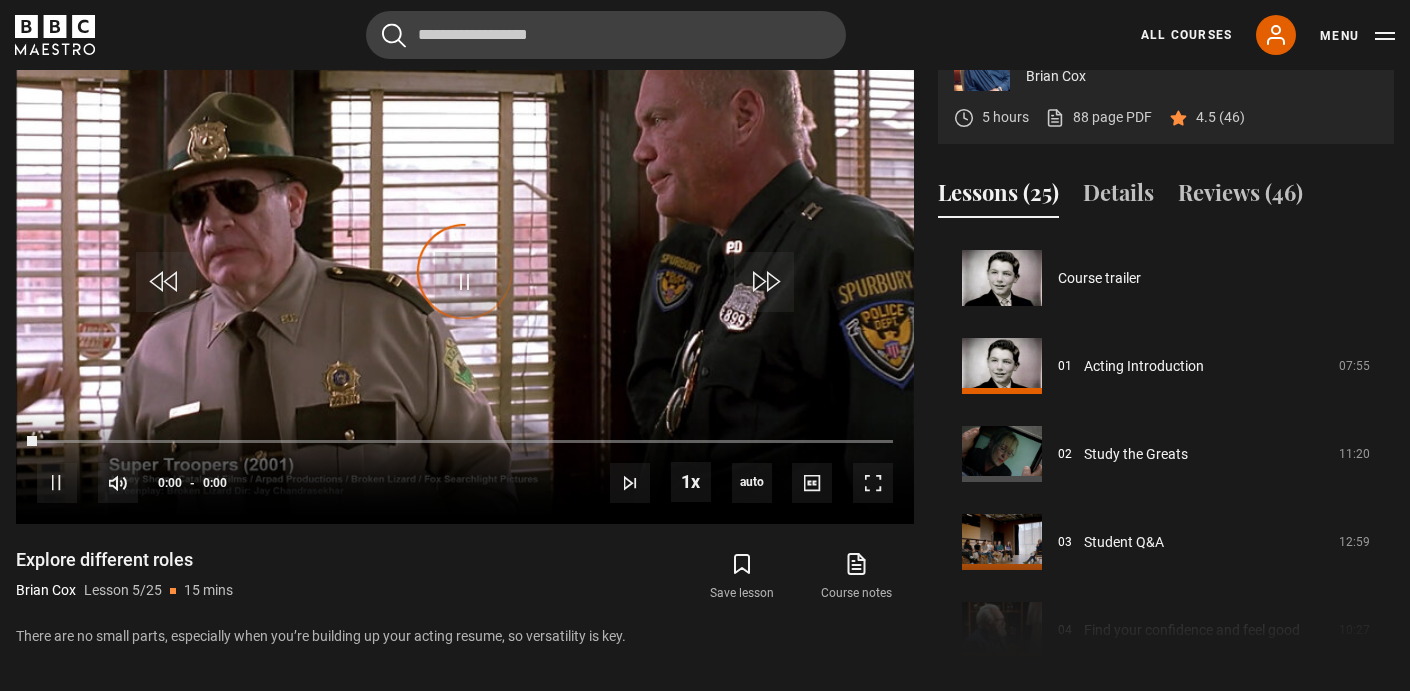 scroll, scrollTop: 352, scrollLeft: 0, axis: vertical 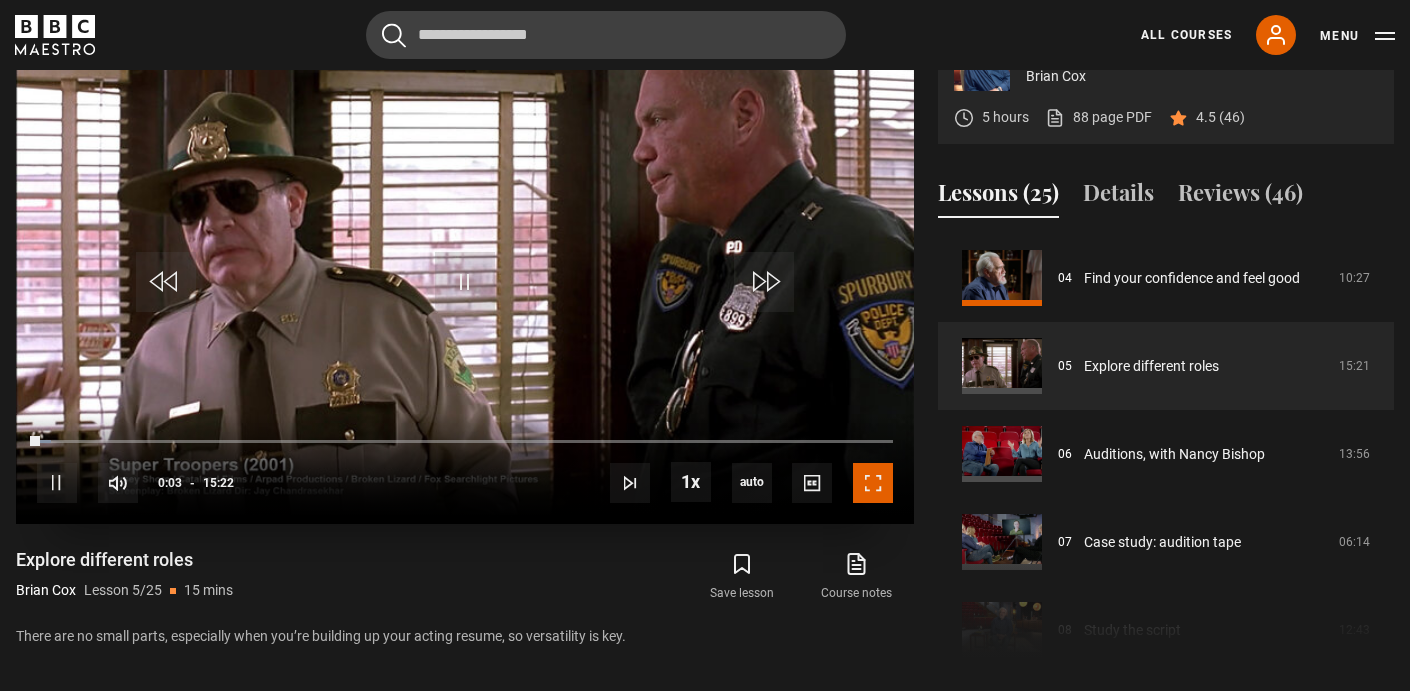click at bounding box center (873, 483) 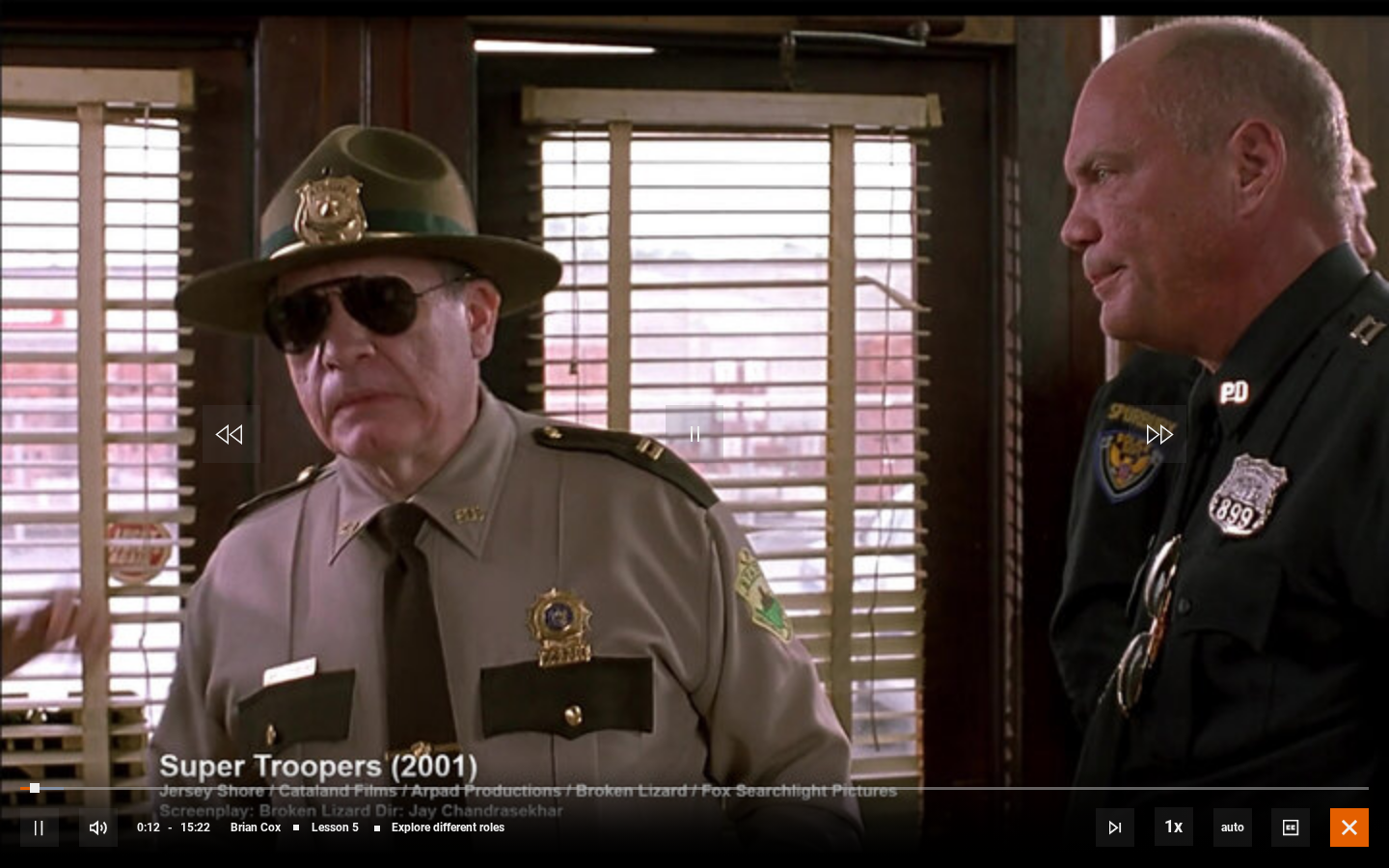 click at bounding box center [1349, 827] 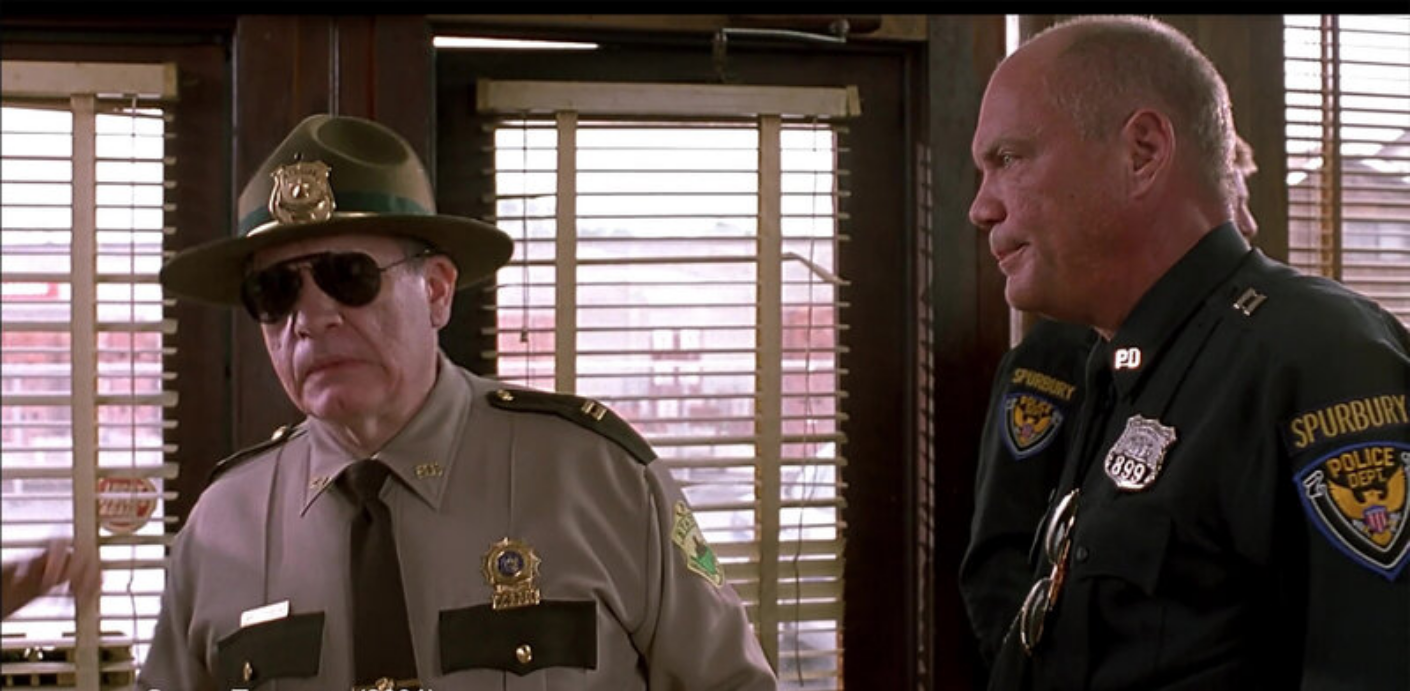 scroll, scrollTop: 354, scrollLeft: 0, axis: vertical 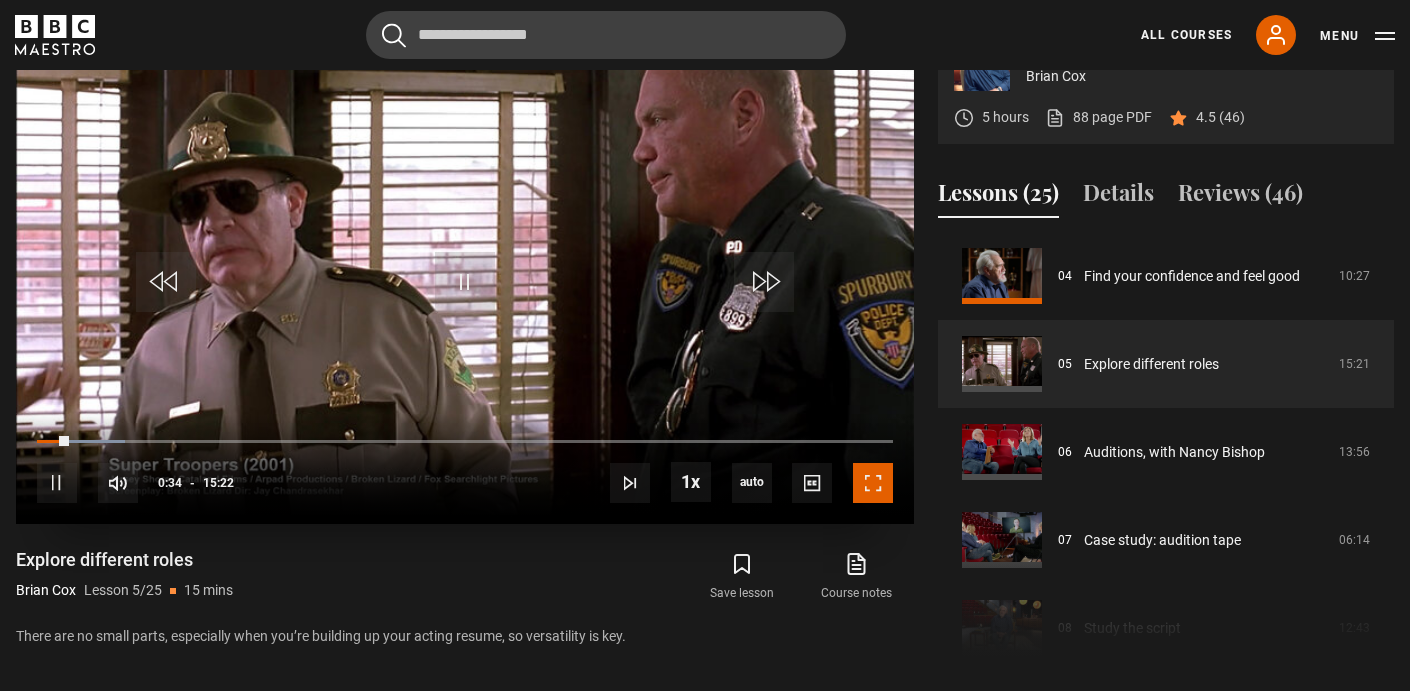 click at bounding box center [873, 483] 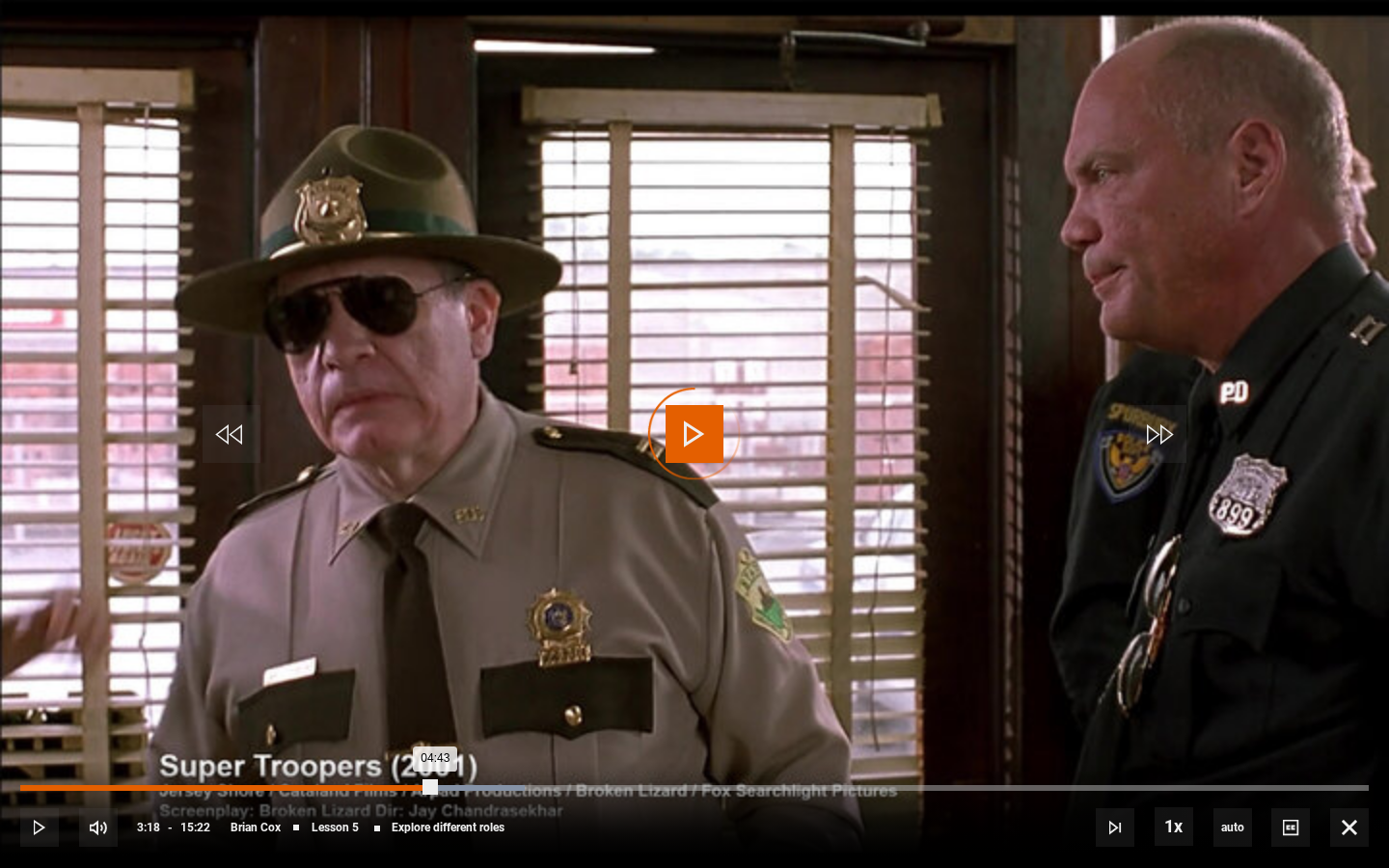 click on "03:18" at bounding box center (312, 788) 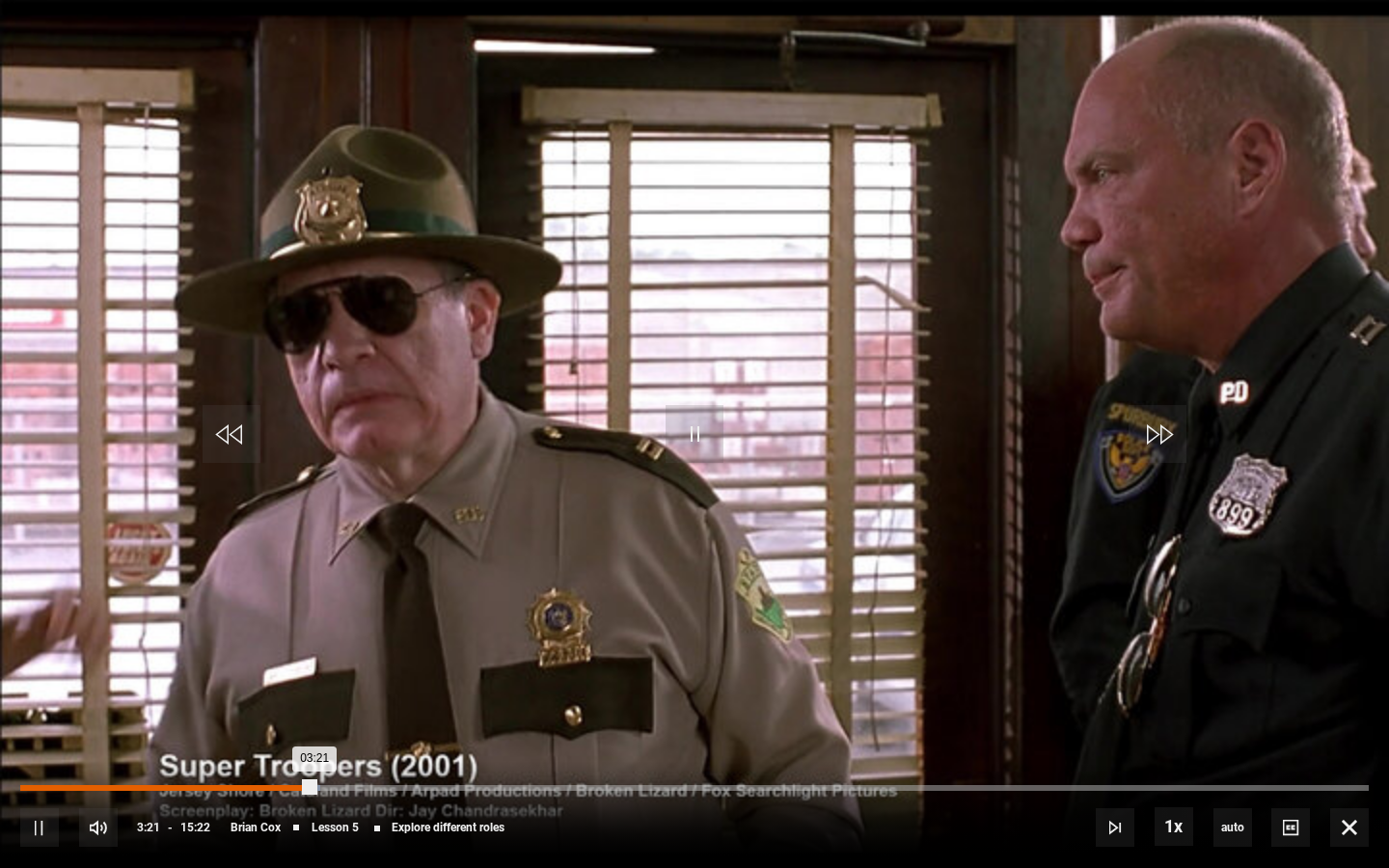 click on "02:52" at bounding box center (273, 788) 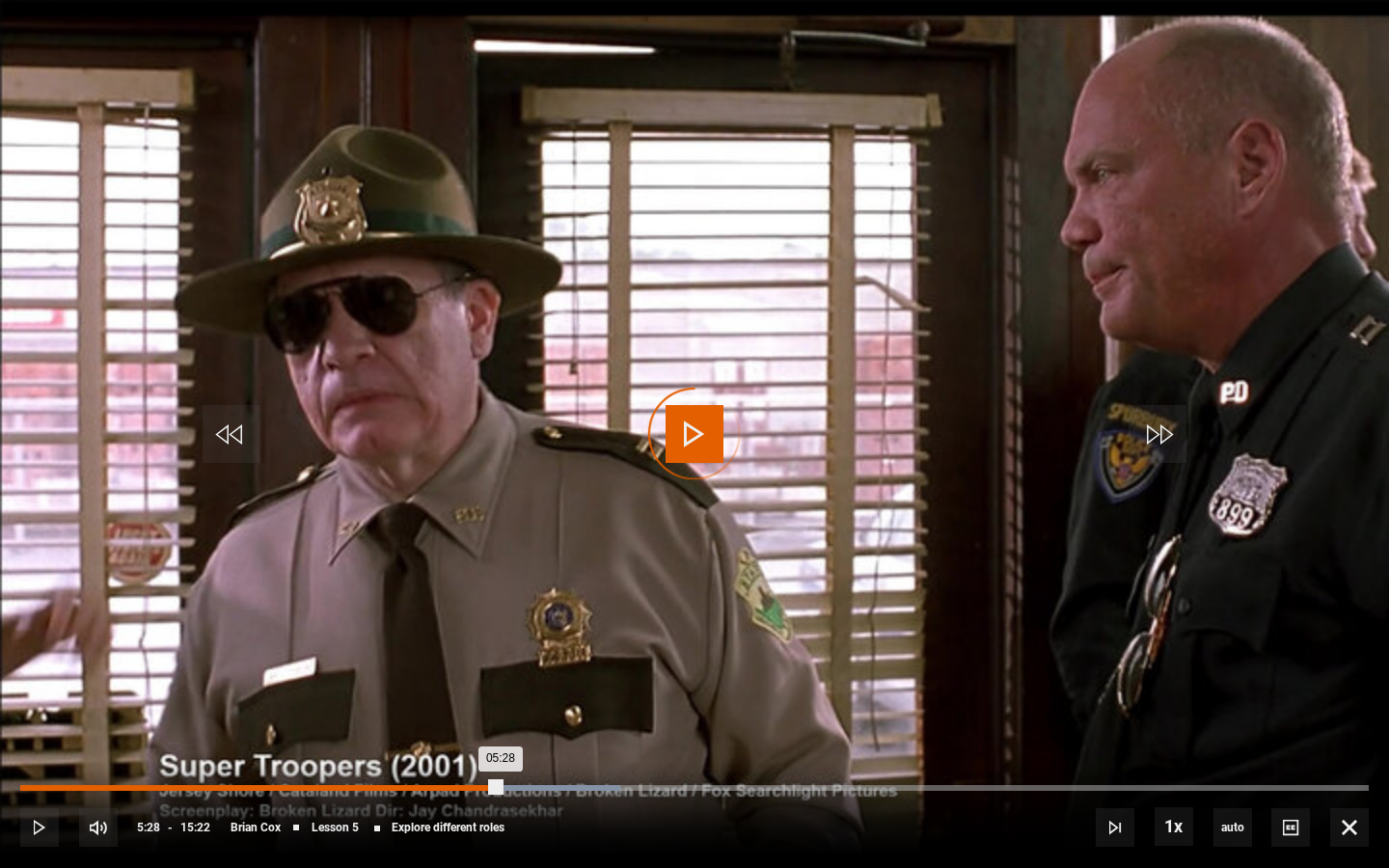 click on "Loaded :  44.47% 05:28 05:28" at bounding box center [694, 788] 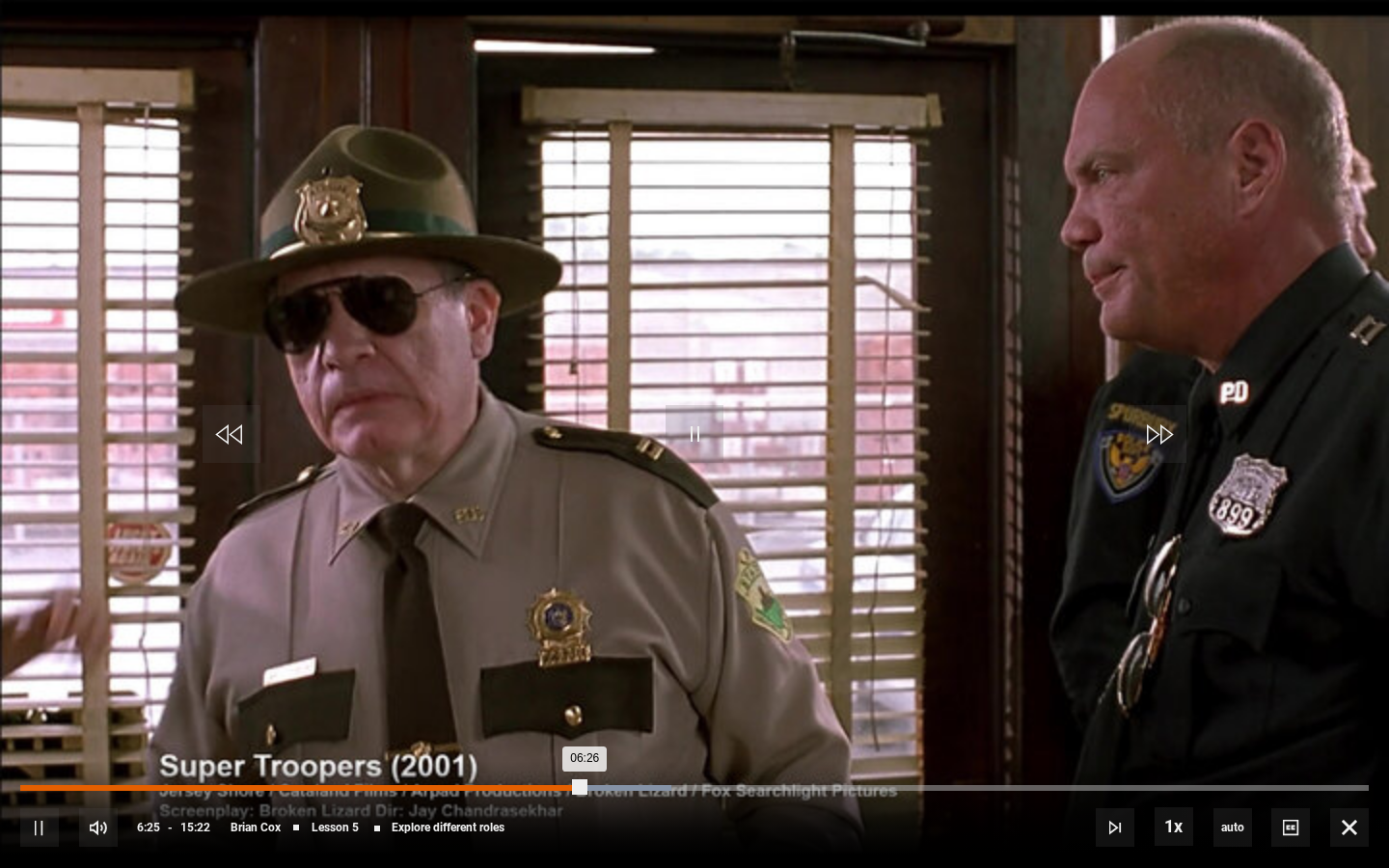 click on "06:26" at bounding box center [303, 788] 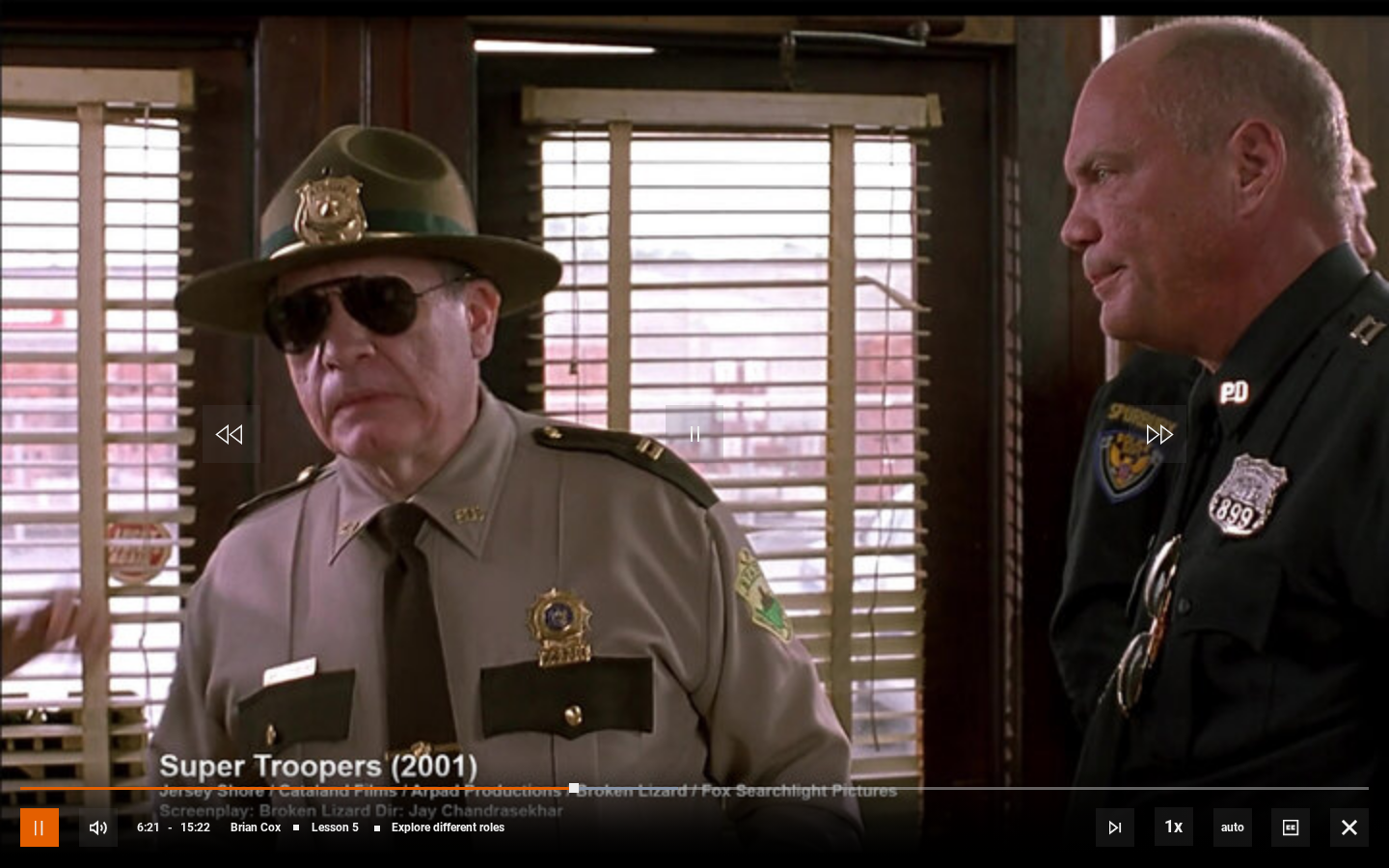 click at bounding box center (40, 827) 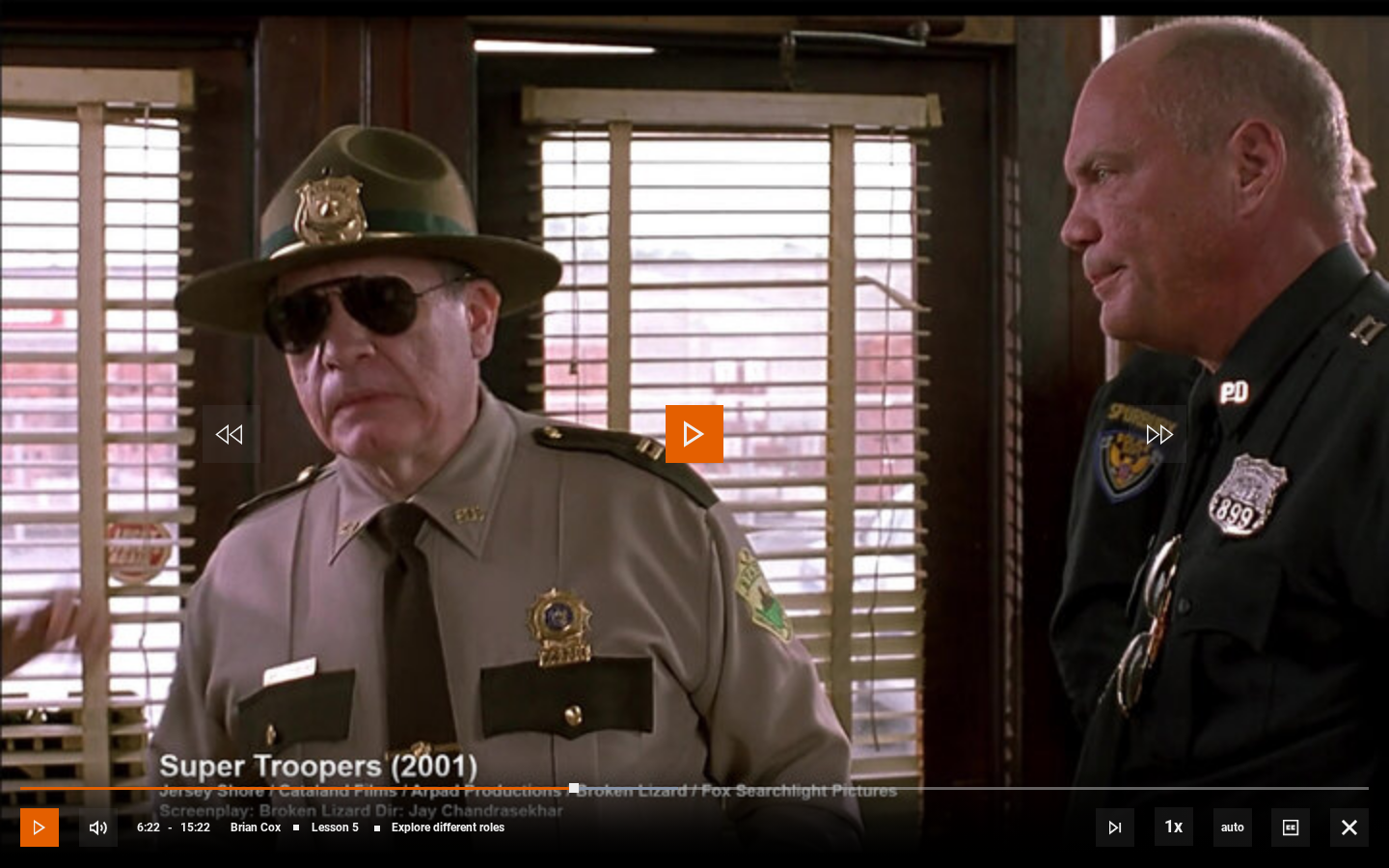 click at bounding box center [40, 827] 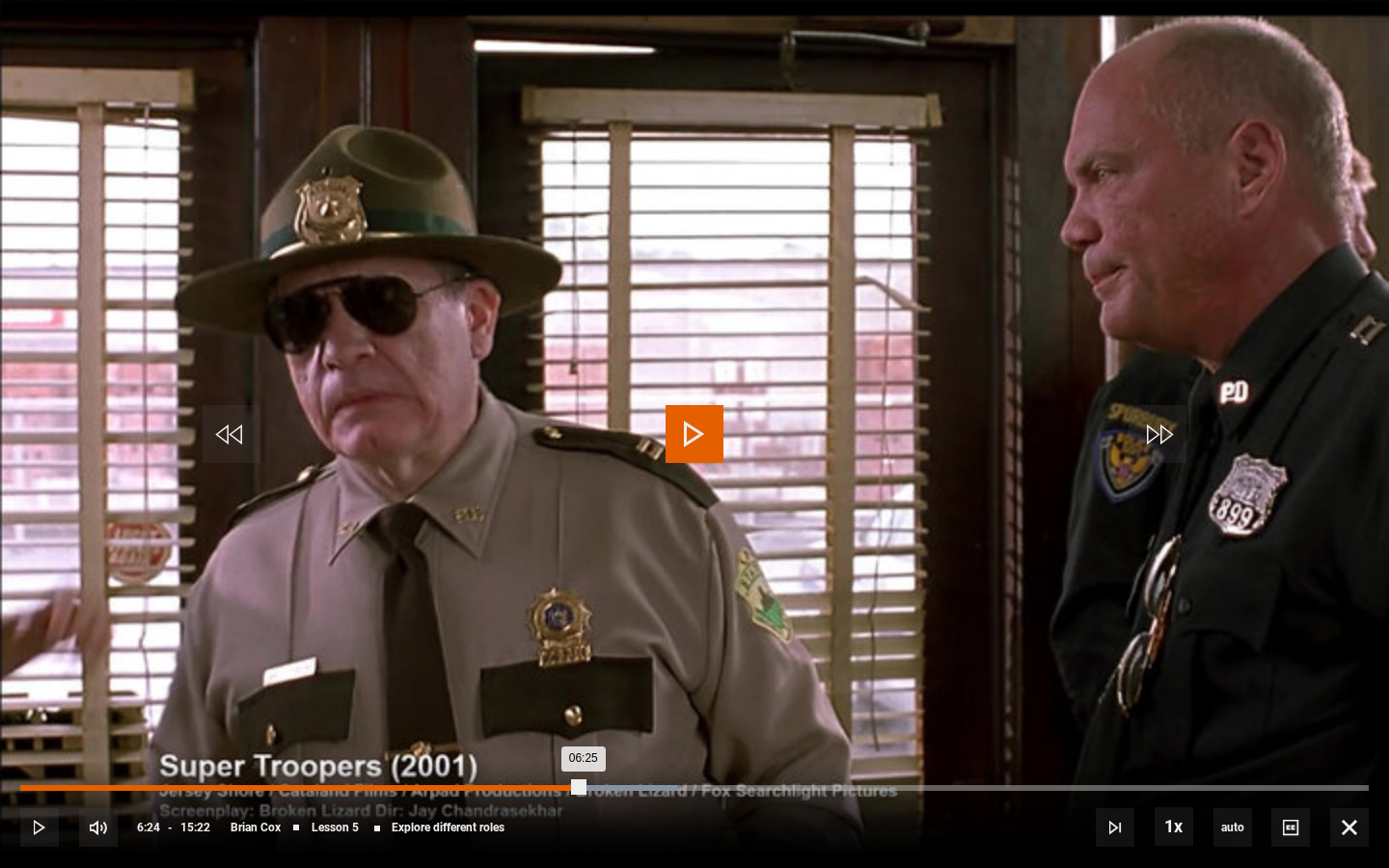 click on "06:25" at bounding box center (302, 788) 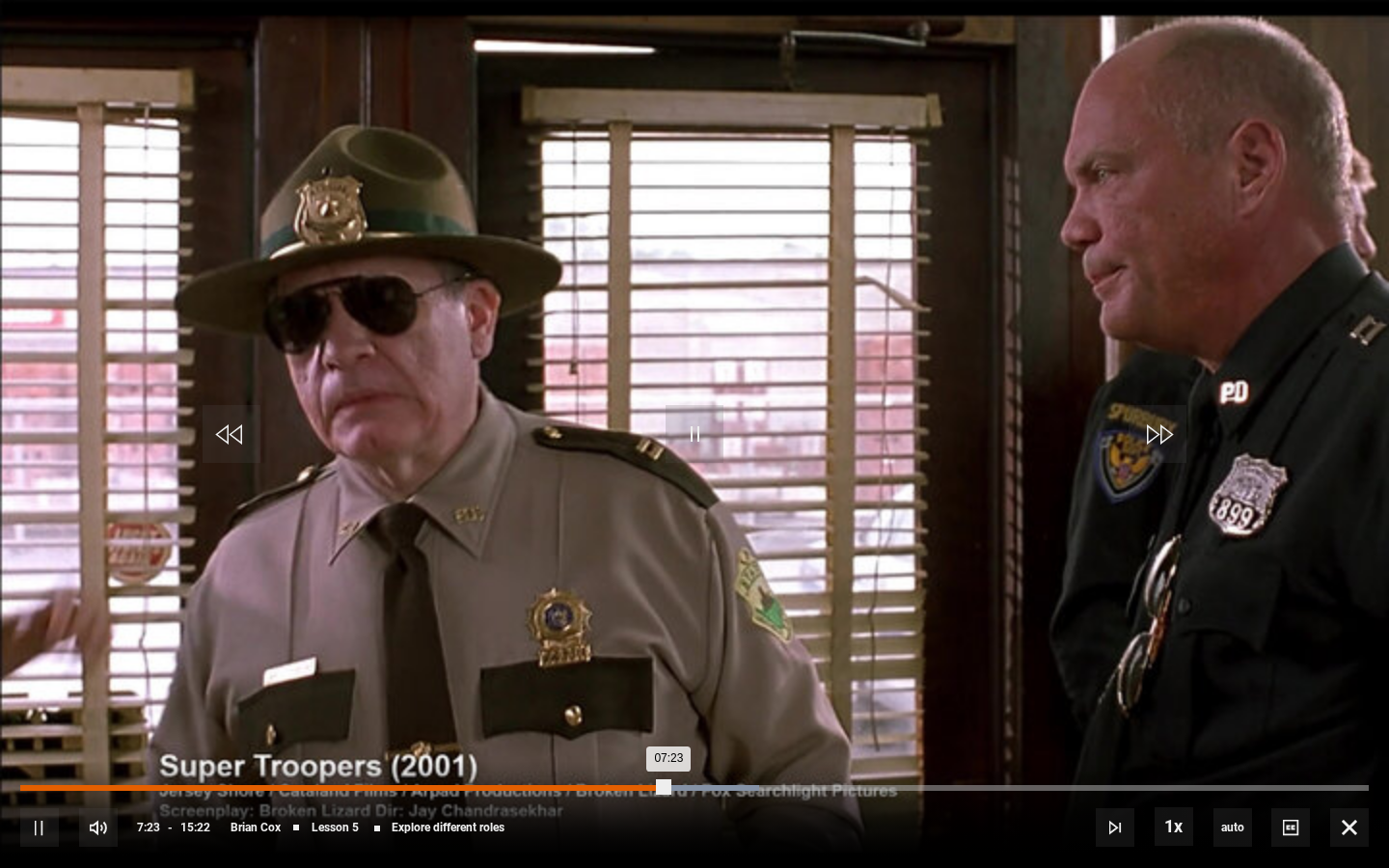 click on "Loaded :  54.77% 07:04 07:23" at bounding box center [694, 788] 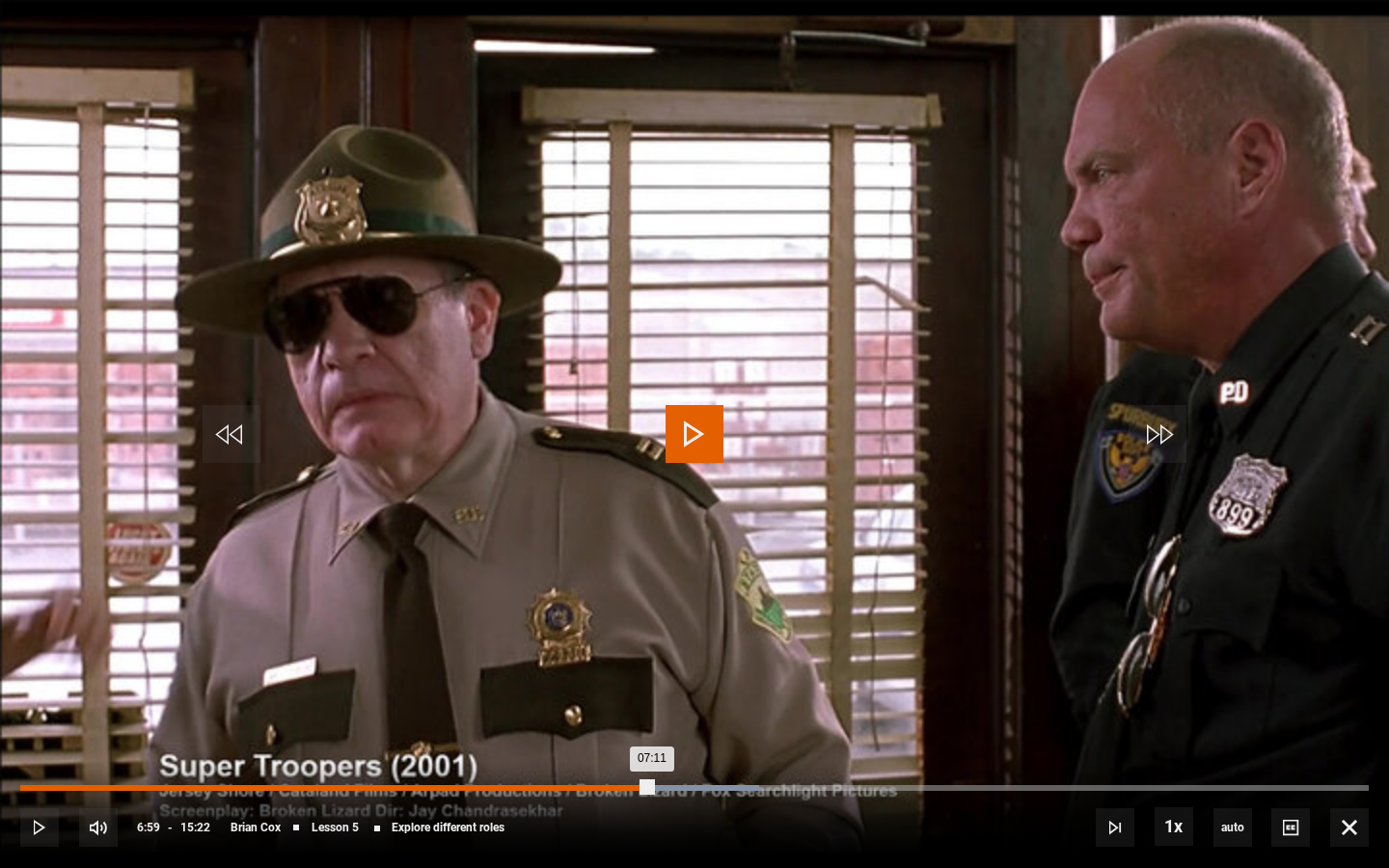 click on "07:11" at bounding box center (336, 788) 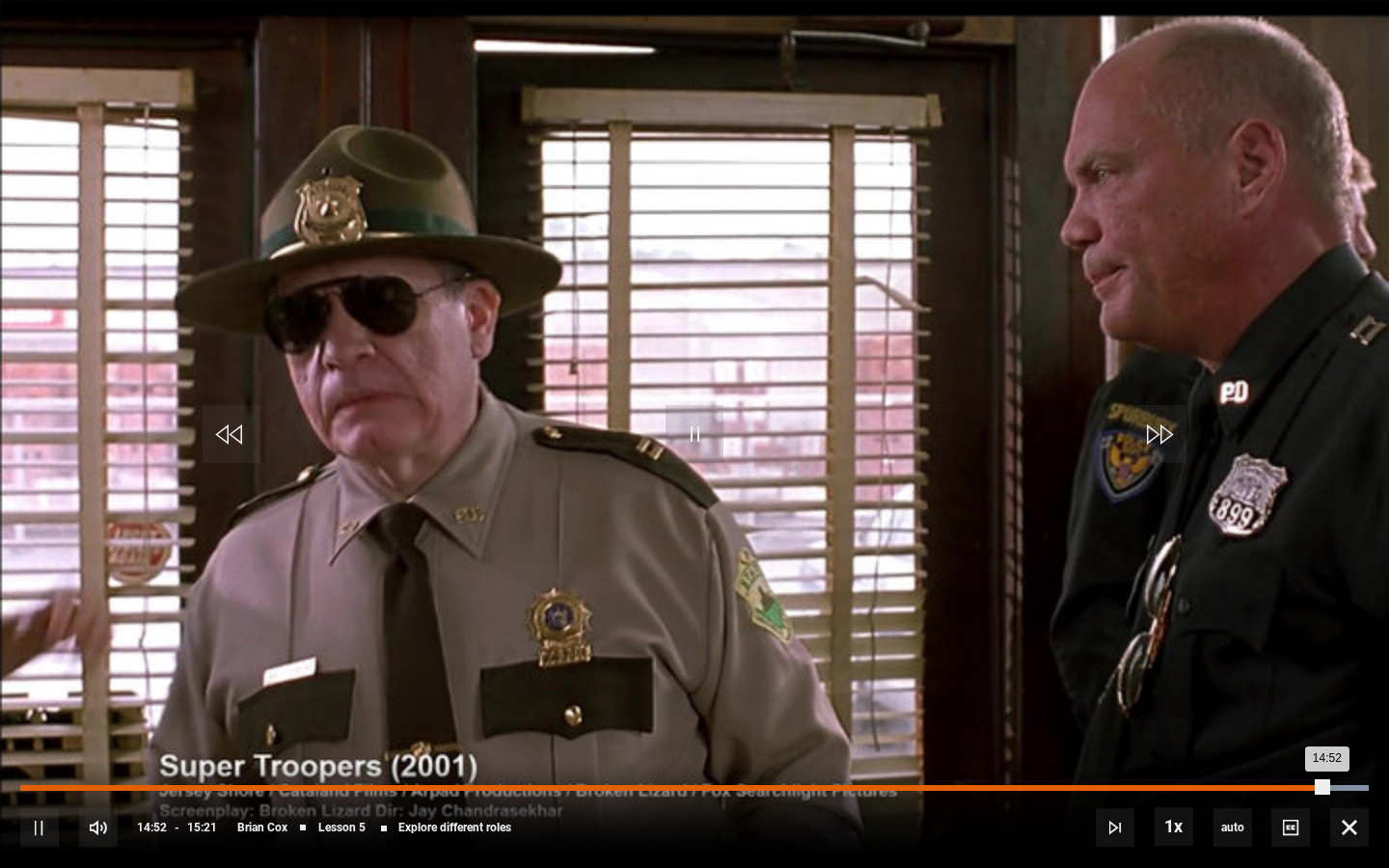 click on "14:52" at bounding box center (673, 788) 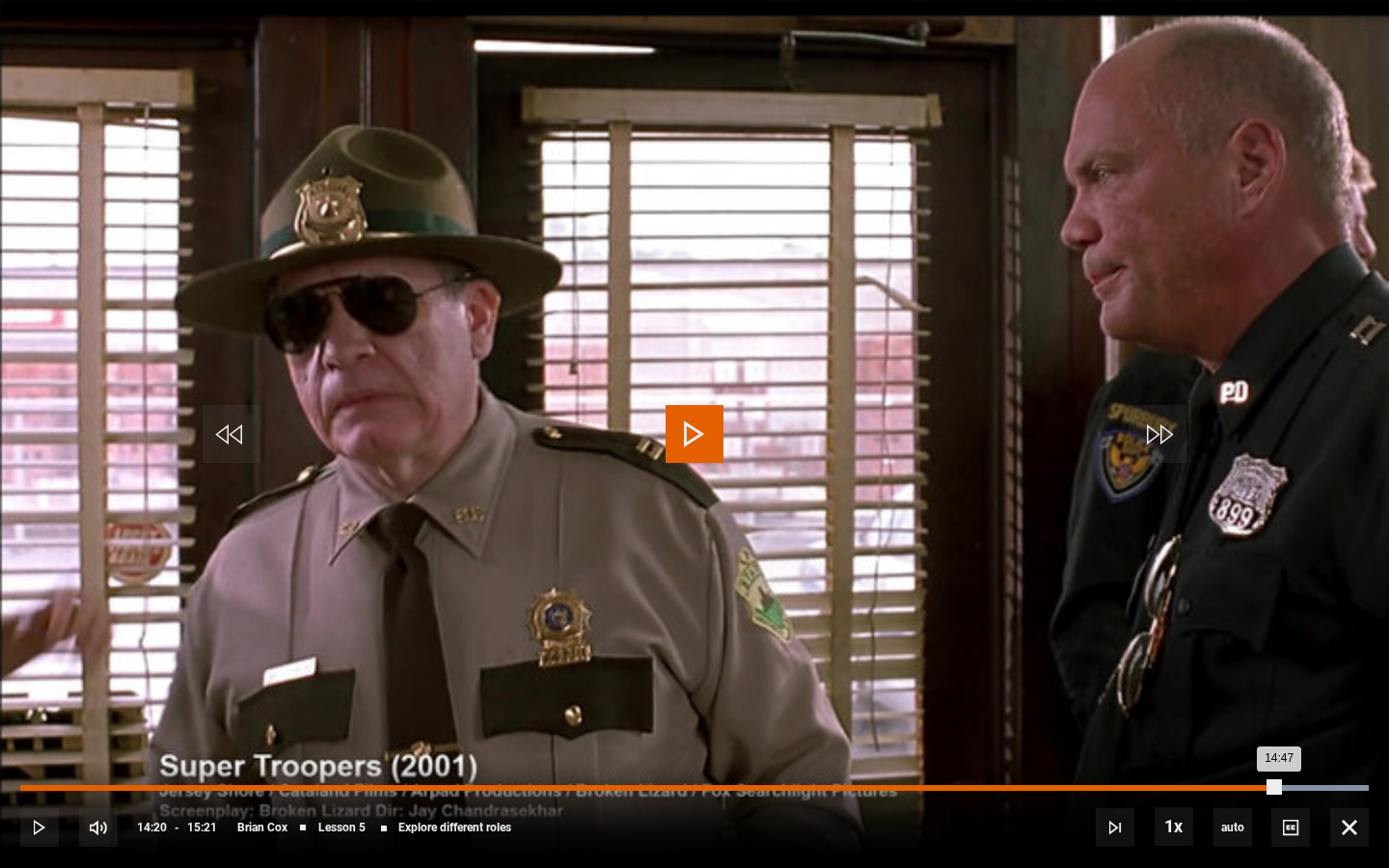 click on "14:47" at bounding box center [649, 788] 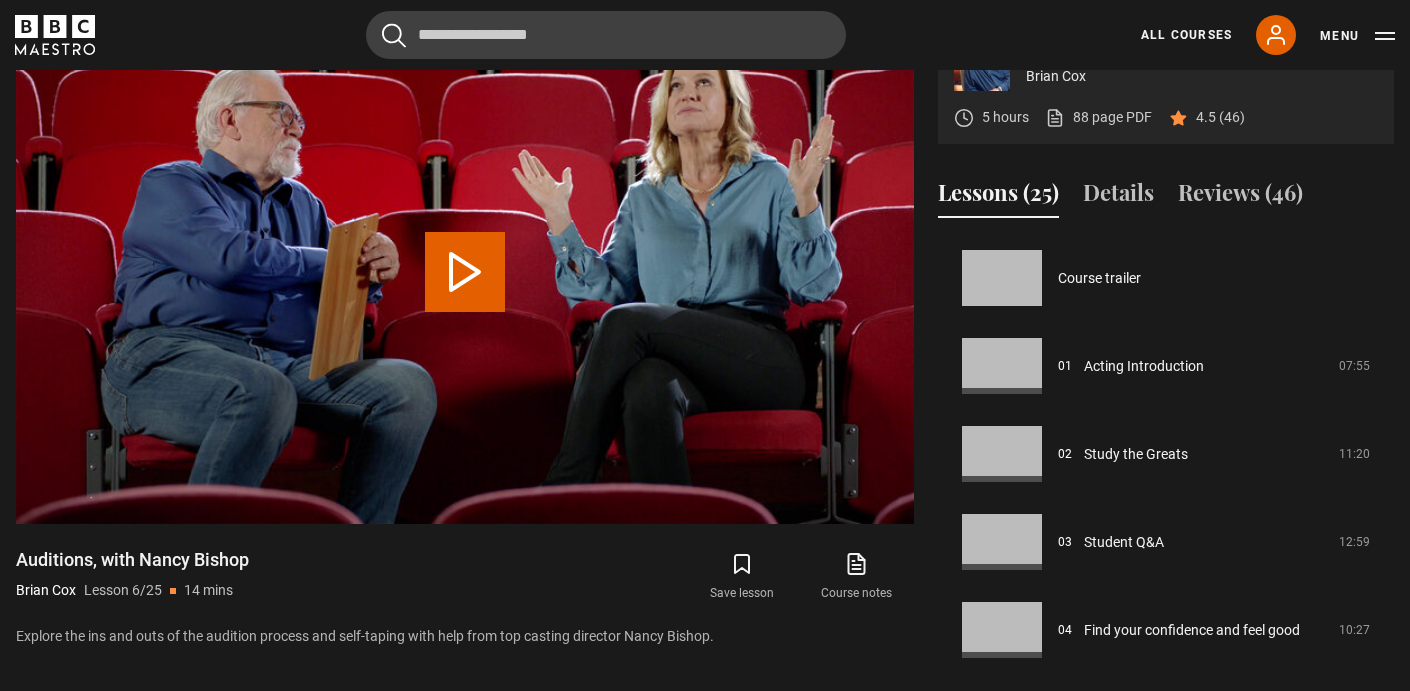 scroll, scrollTop: 440, scrollLeft: 0, axis: vertical 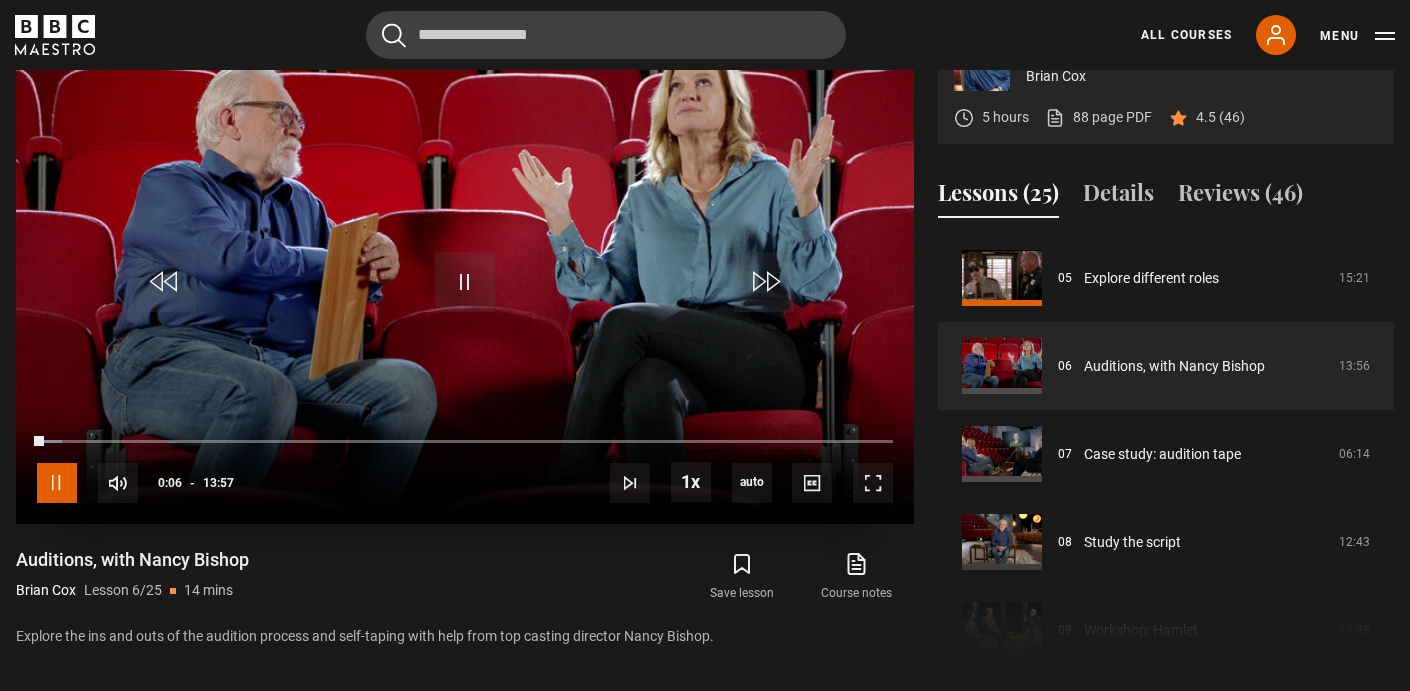 click at bounding box center (57, 483) 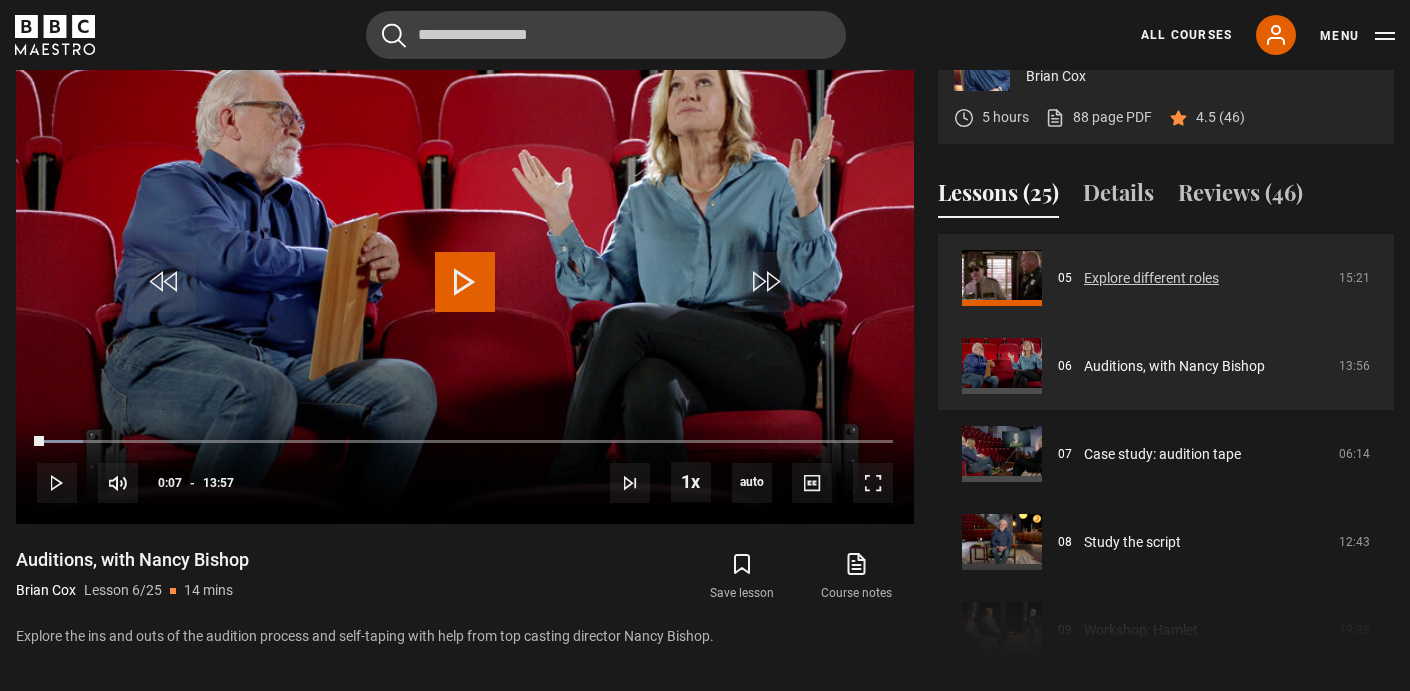 click on "Explore different roles" at bounding box center (1151, 278) 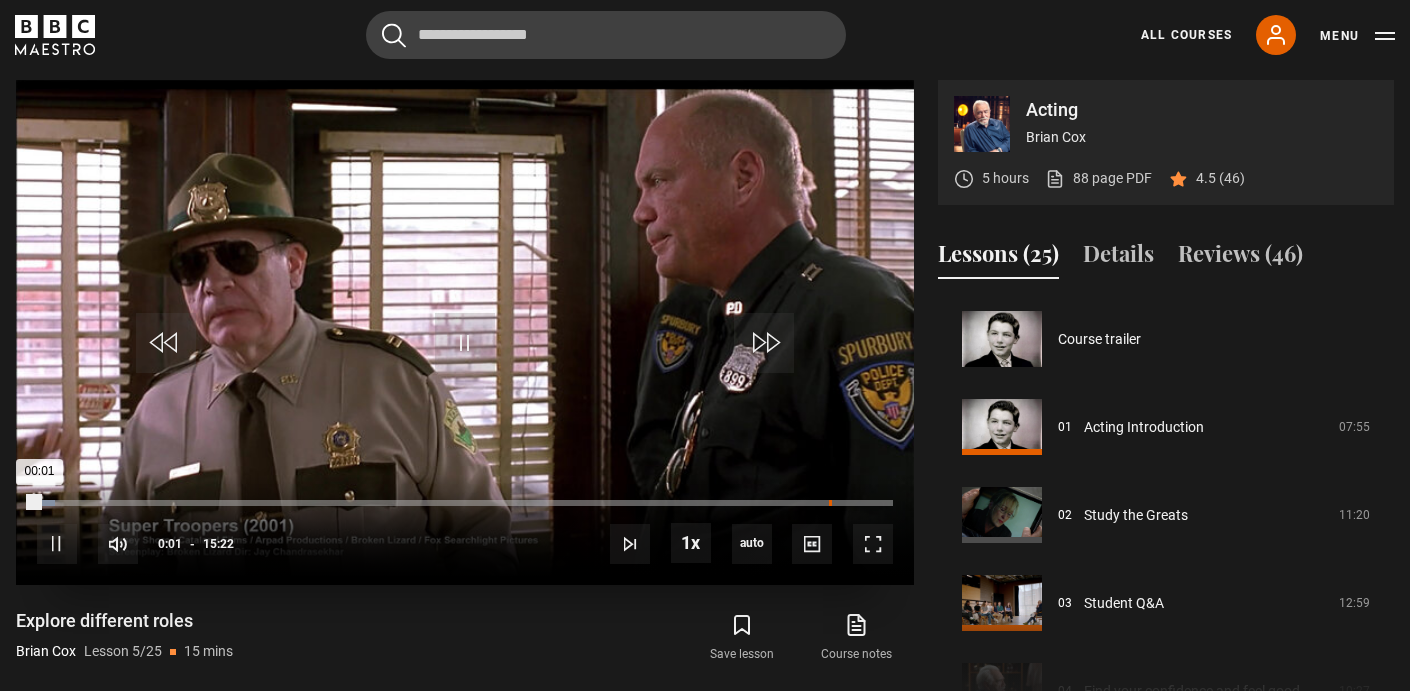 scroll, scrollTop: 849, scrollLeft: 0, axis: vertical 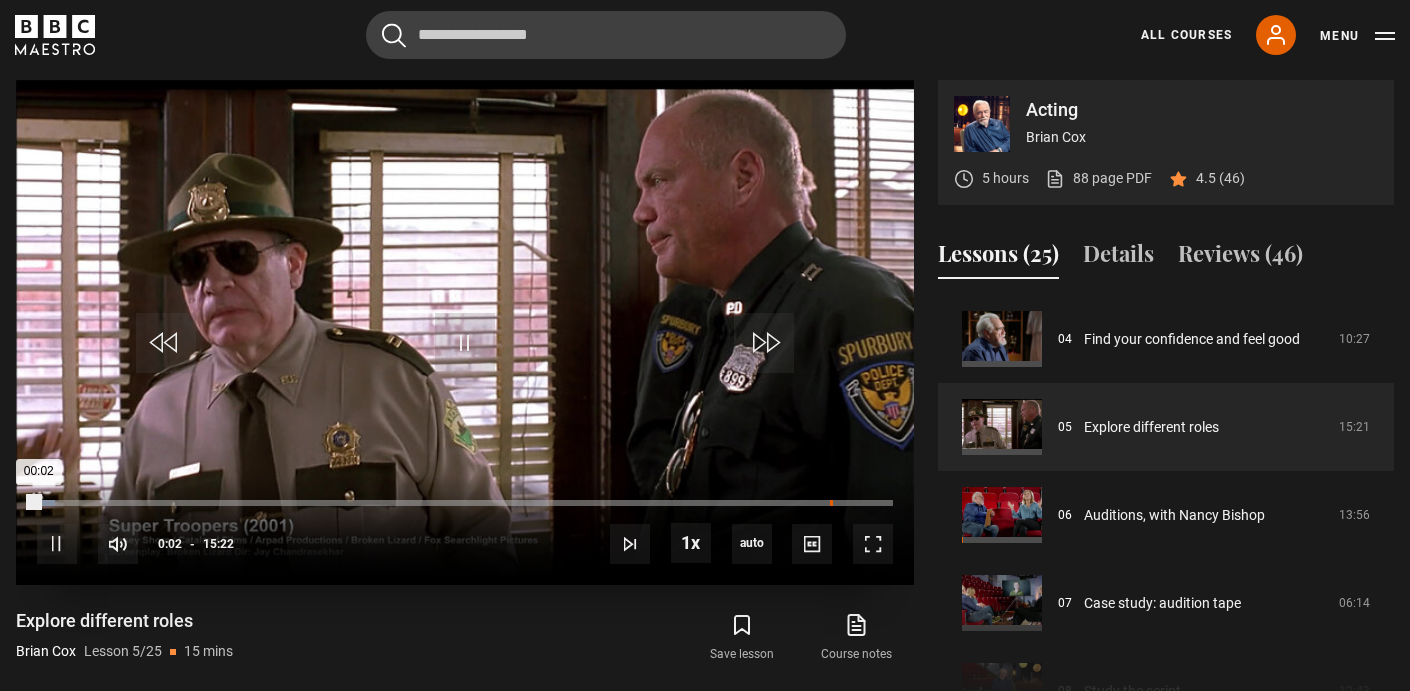 click on "Loaded :  2.17% 14:14 00:02" at bounding box center [465, 503] 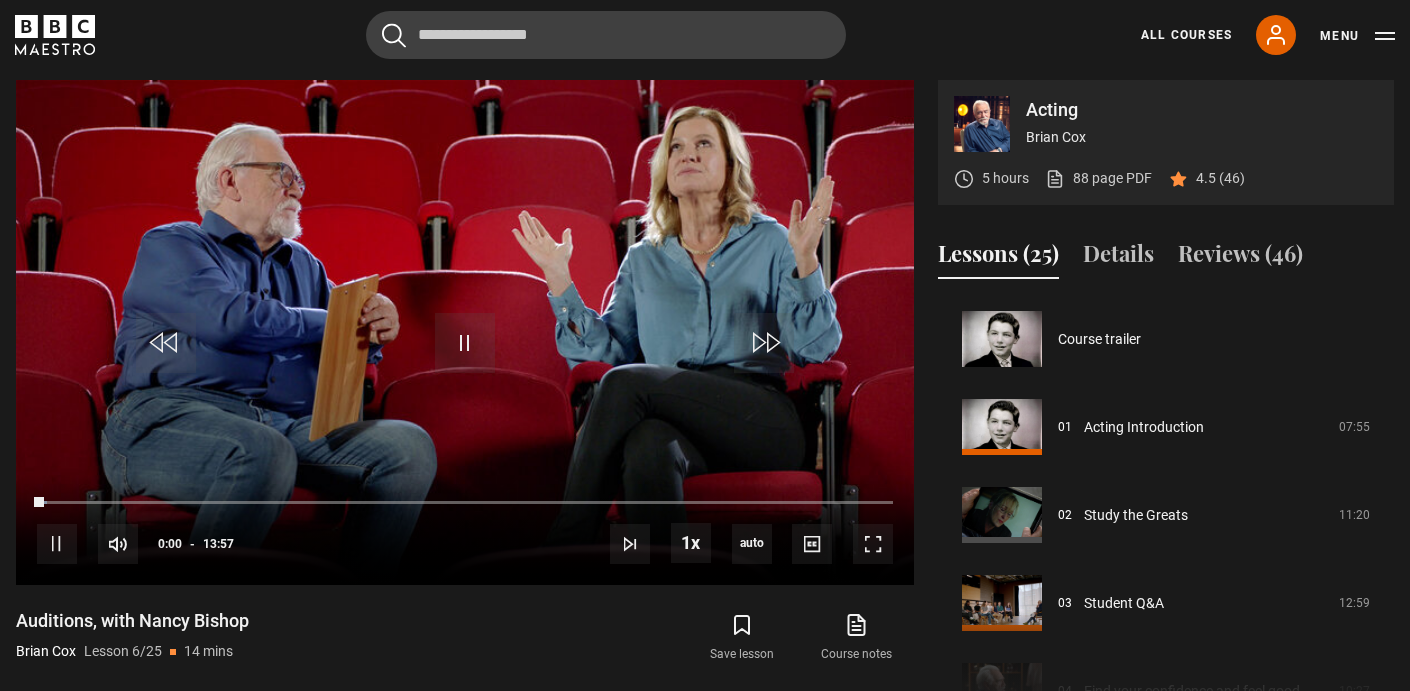 scroll, scrollTop: 440, scrollLeft: 0, axis: vertical 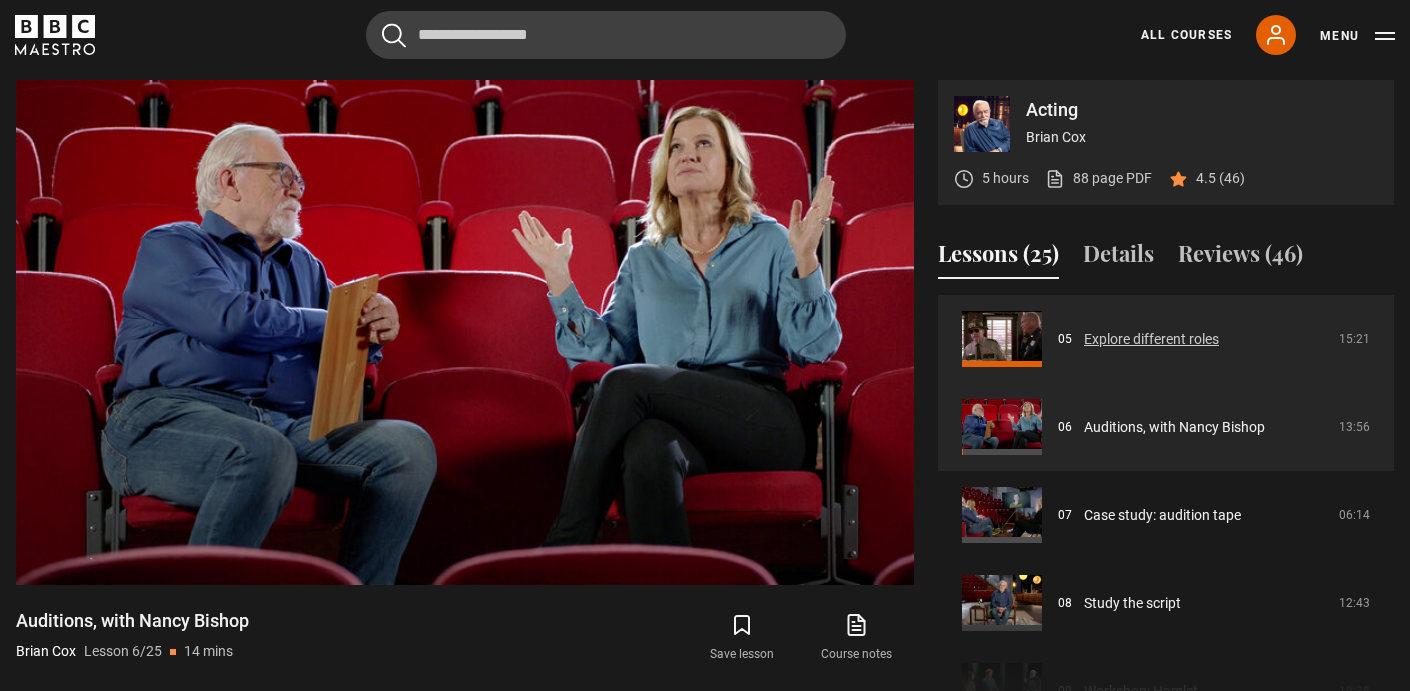 click on "Explore different roles" at bounding box center (1151, 339) 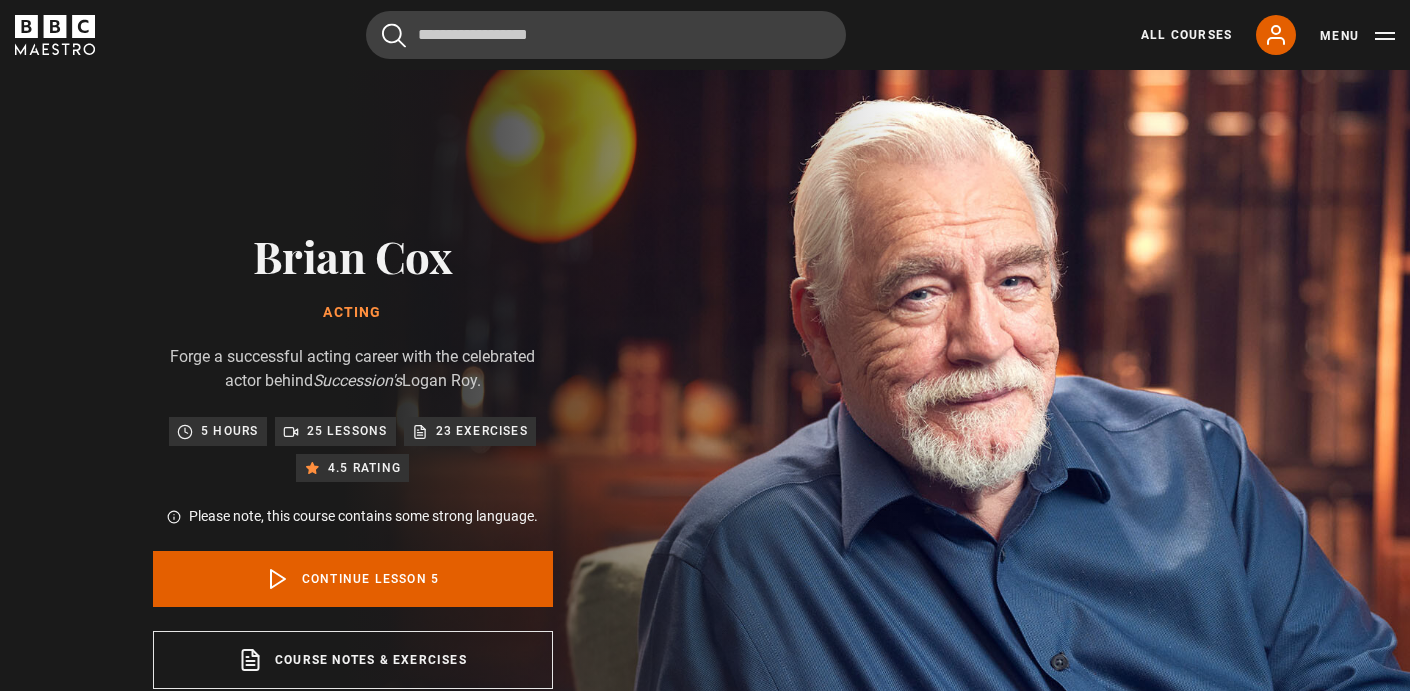 scroll, scrollTop: 849, scrollLeft: 0, axis: vertical 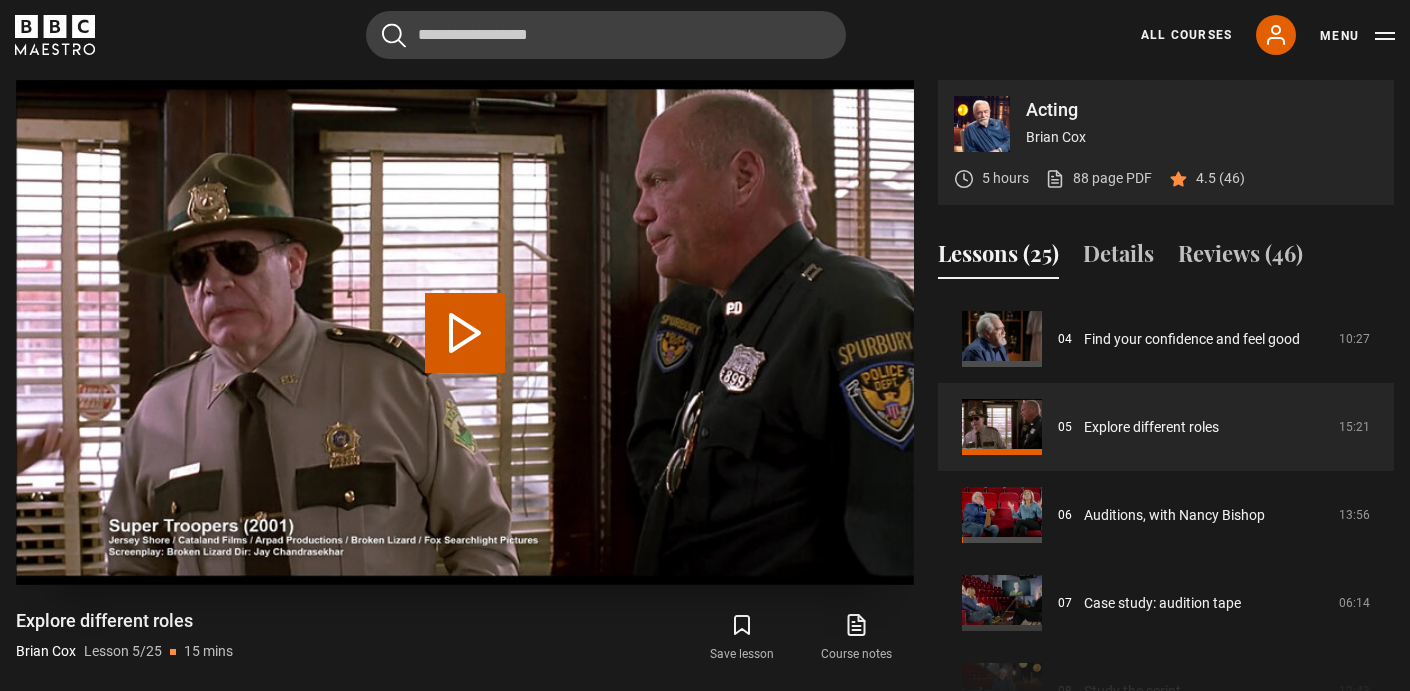 click on "Play Lesson Explore different roles" at bounding box center [465, 333] 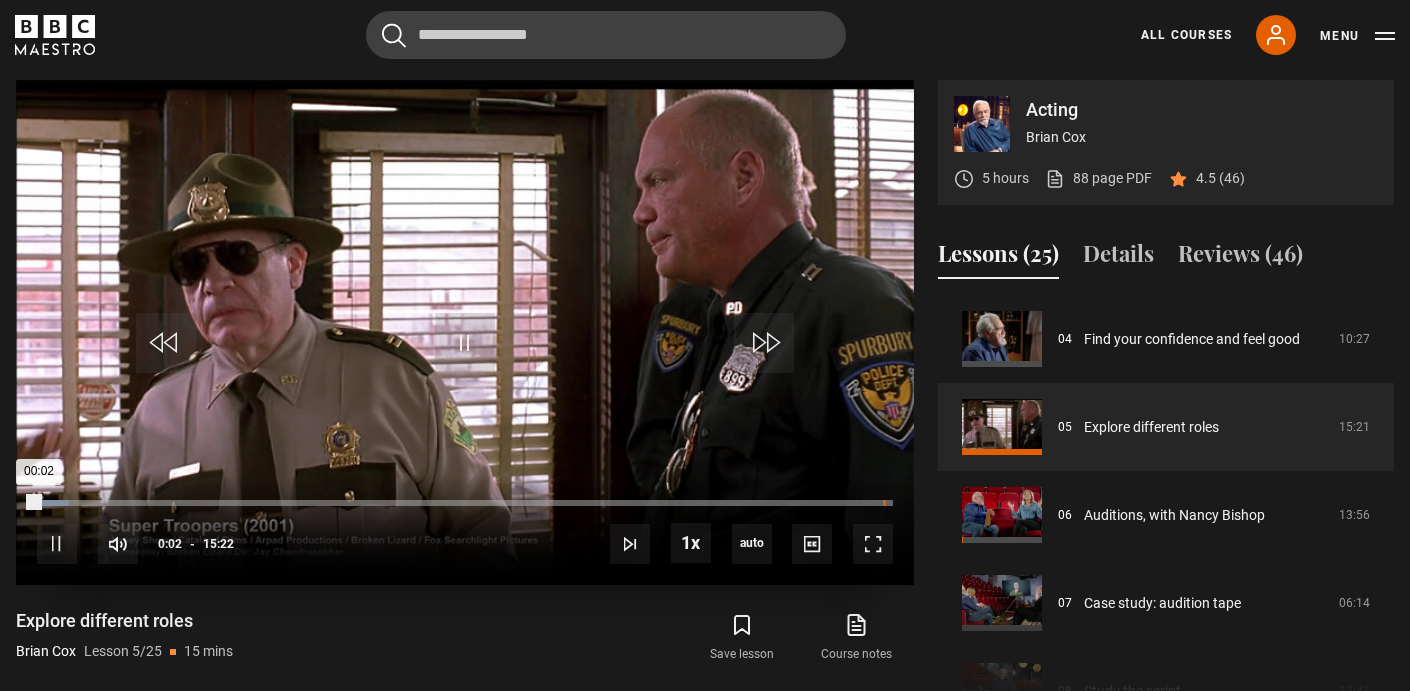 click on "Loaded :  3.80% 15:11 00:02" at bounding box center [465, 503] 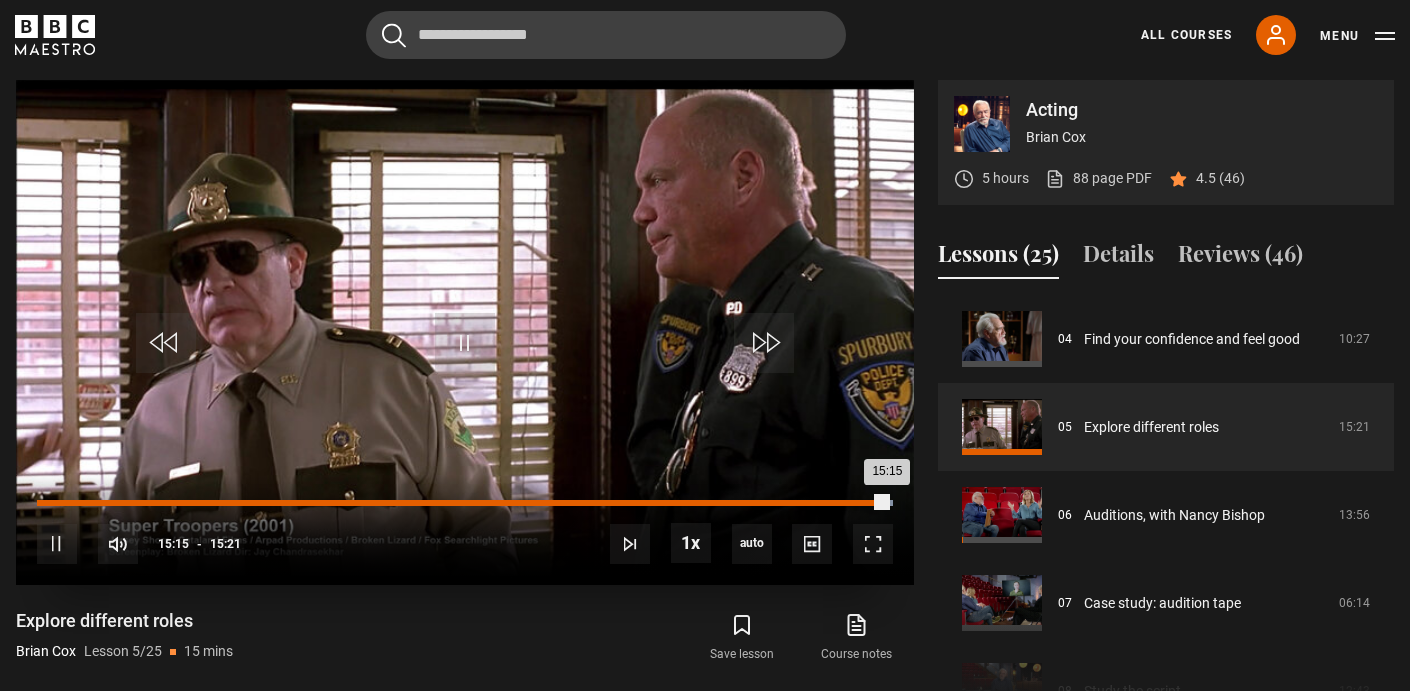 click on "15:15" at bounding box center [462, 503] 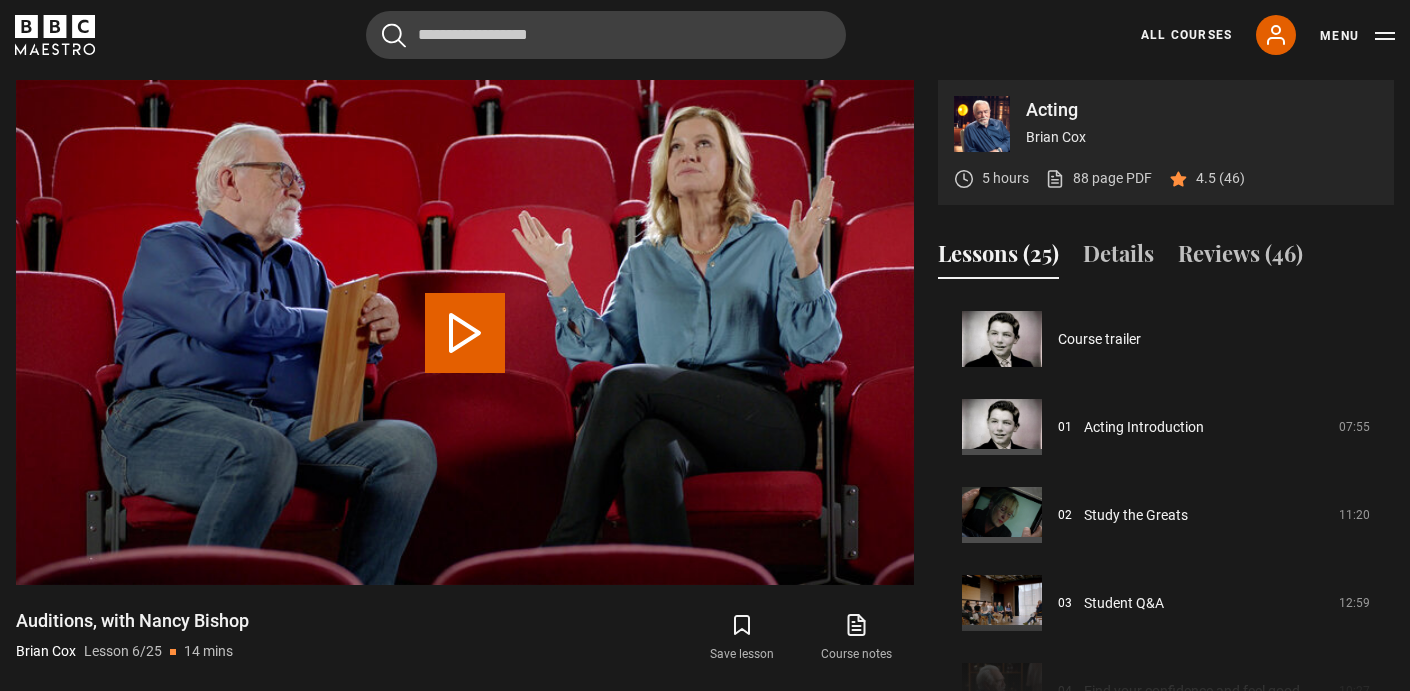scroll, scrollTop: 440, scrollLeft: 0, axis: vertical 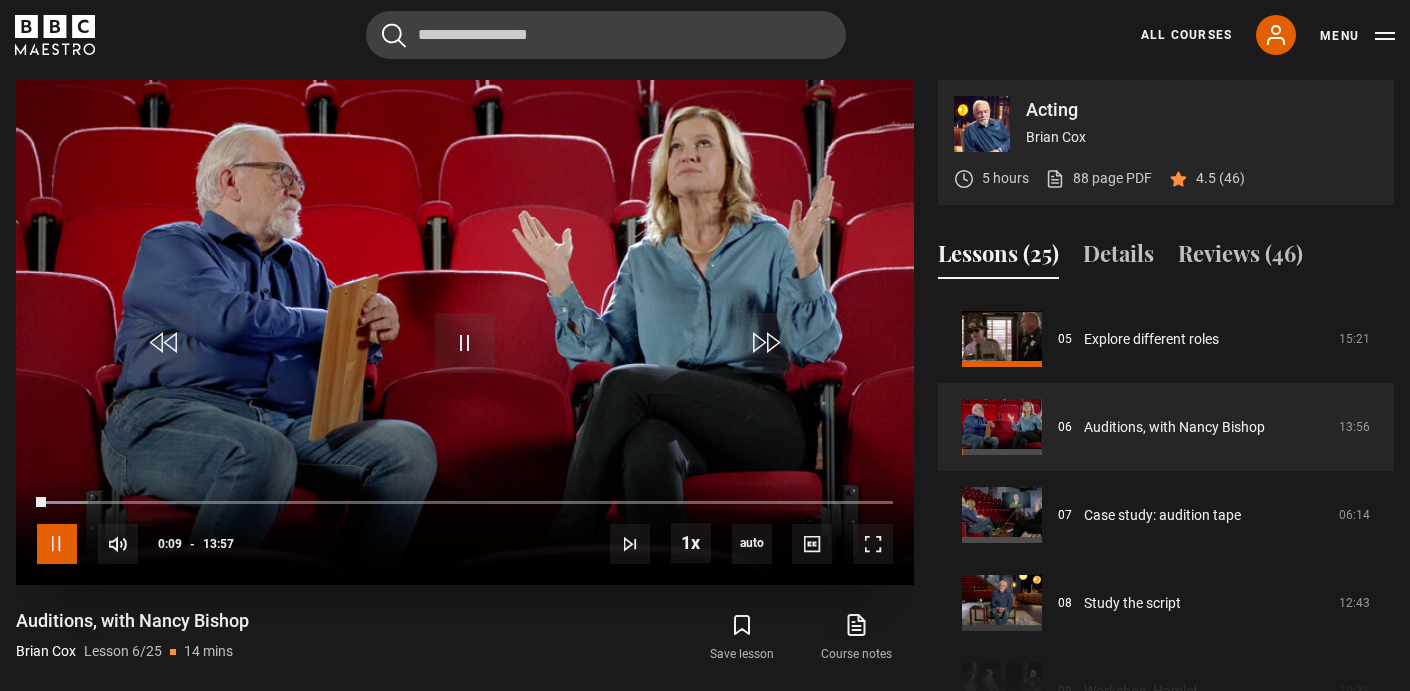 click at bounding box center [57, 544] 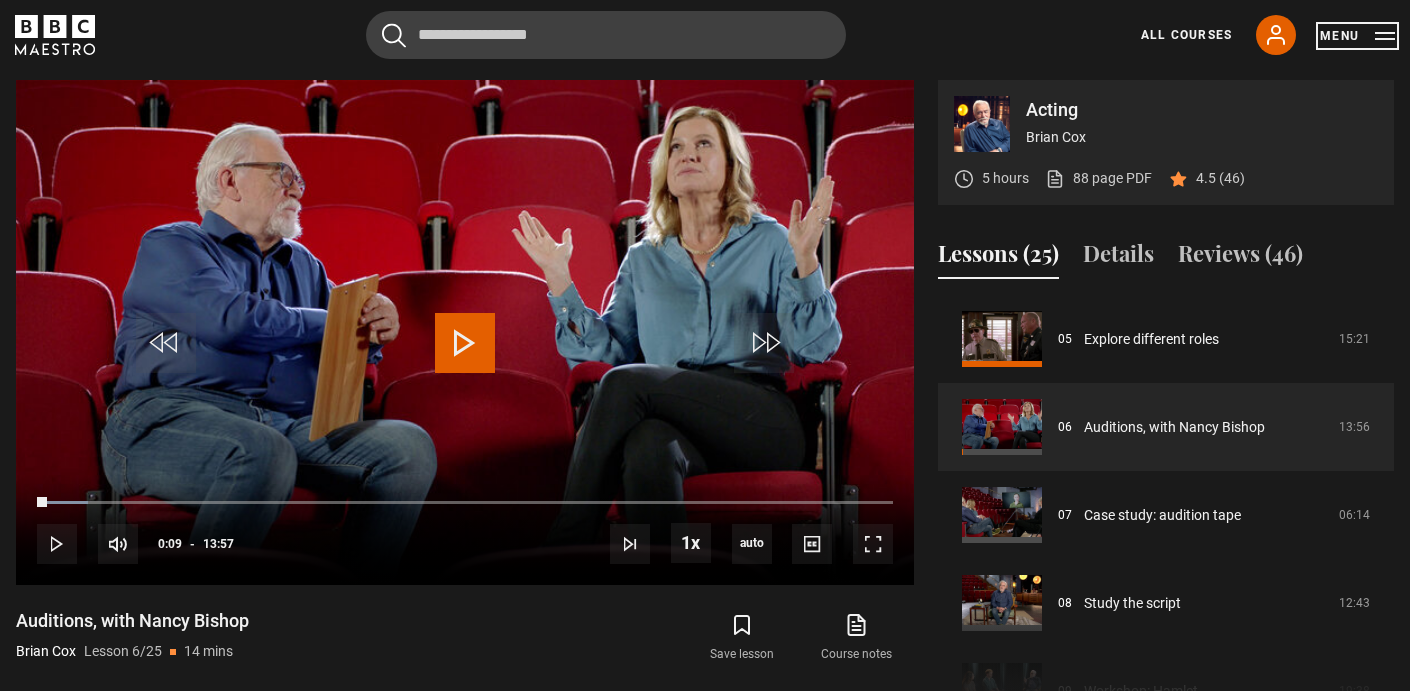 click on "Menu" at bounding box center (1357, 36) 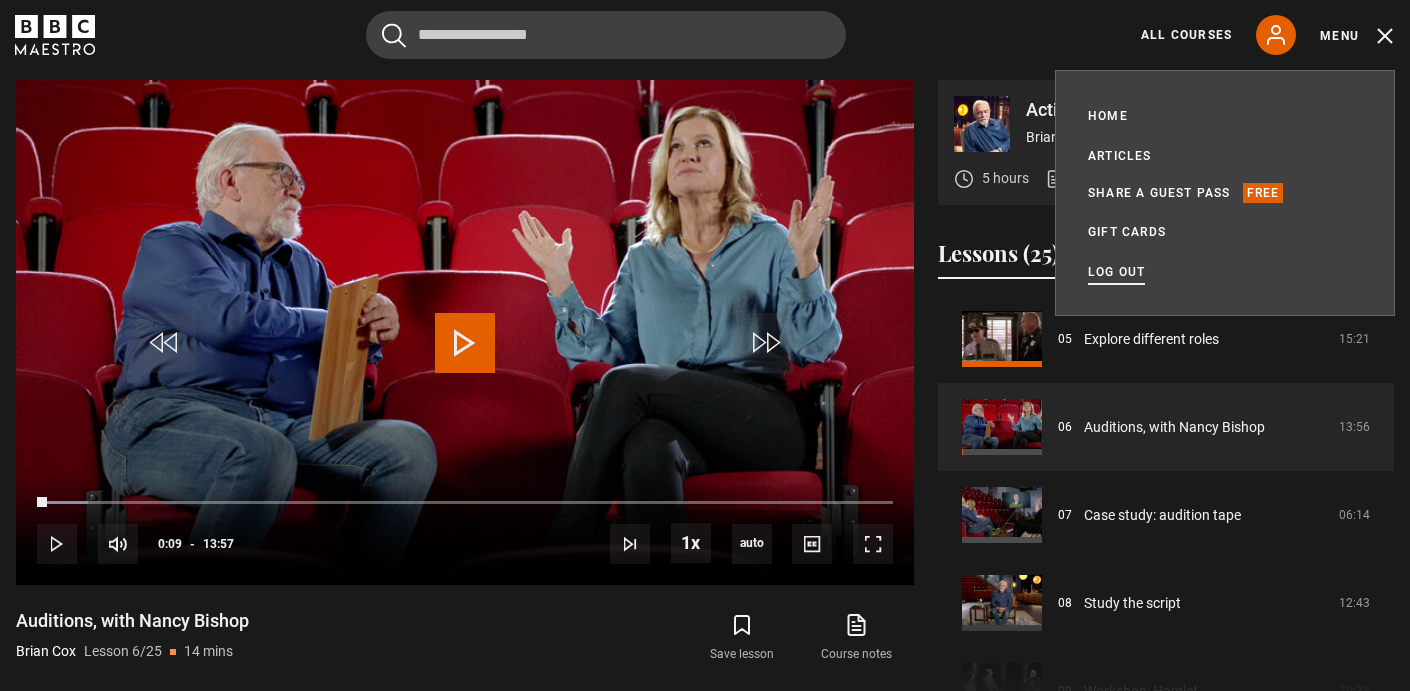 click on "Log out" at bounding box center [1116, 272] 